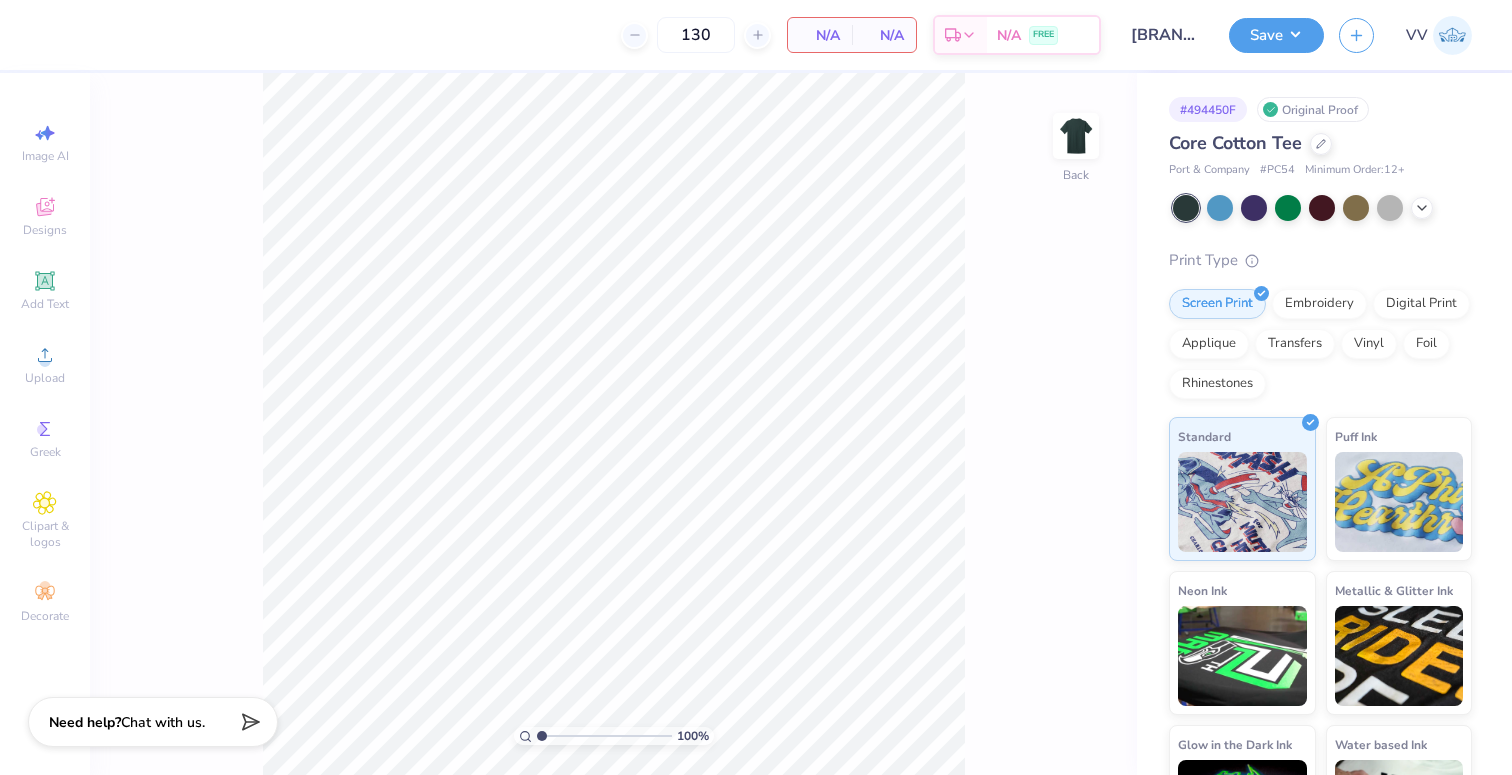 scroll, scrollTop: 0, scrollLeft: 0, axis: both 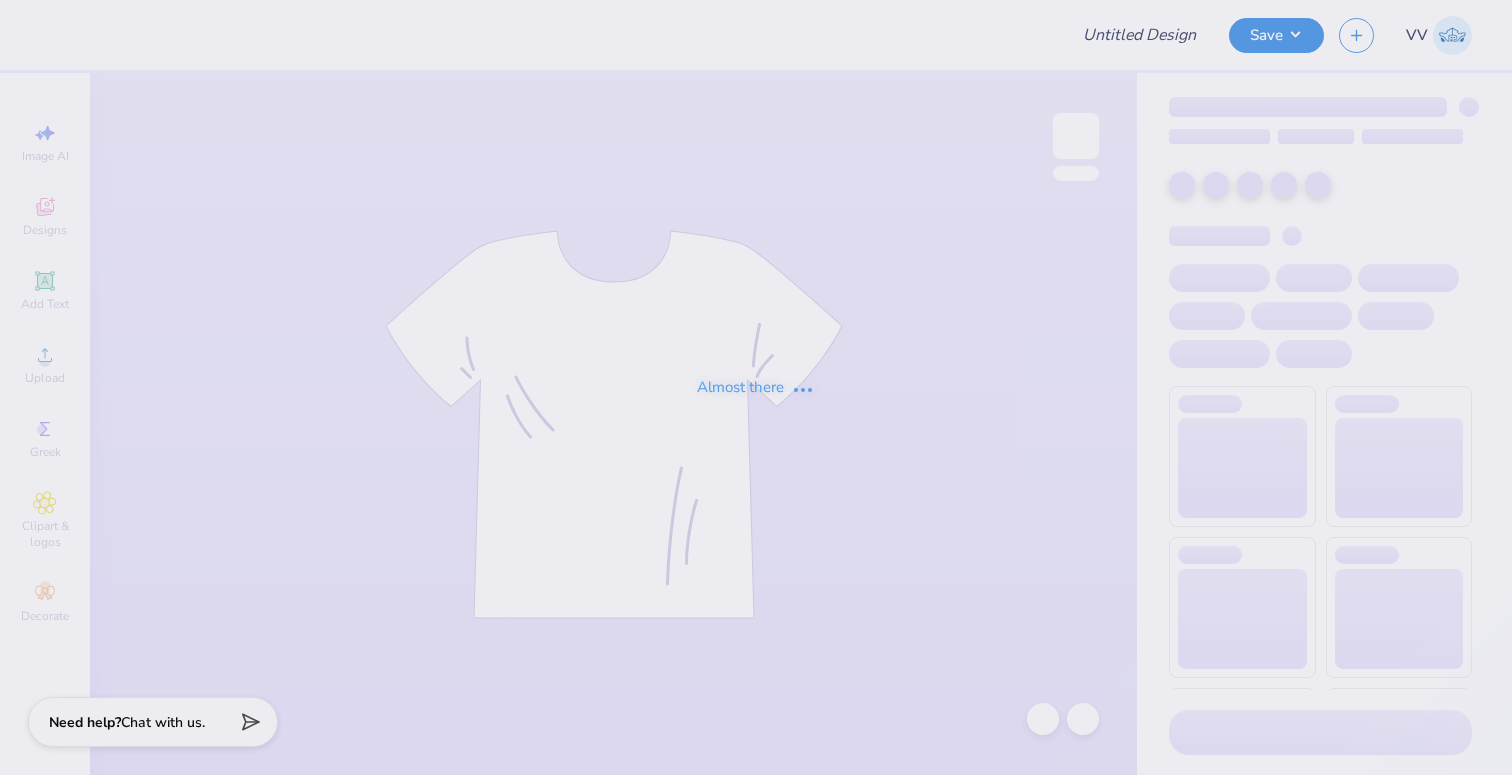 type on "Theta Pi" 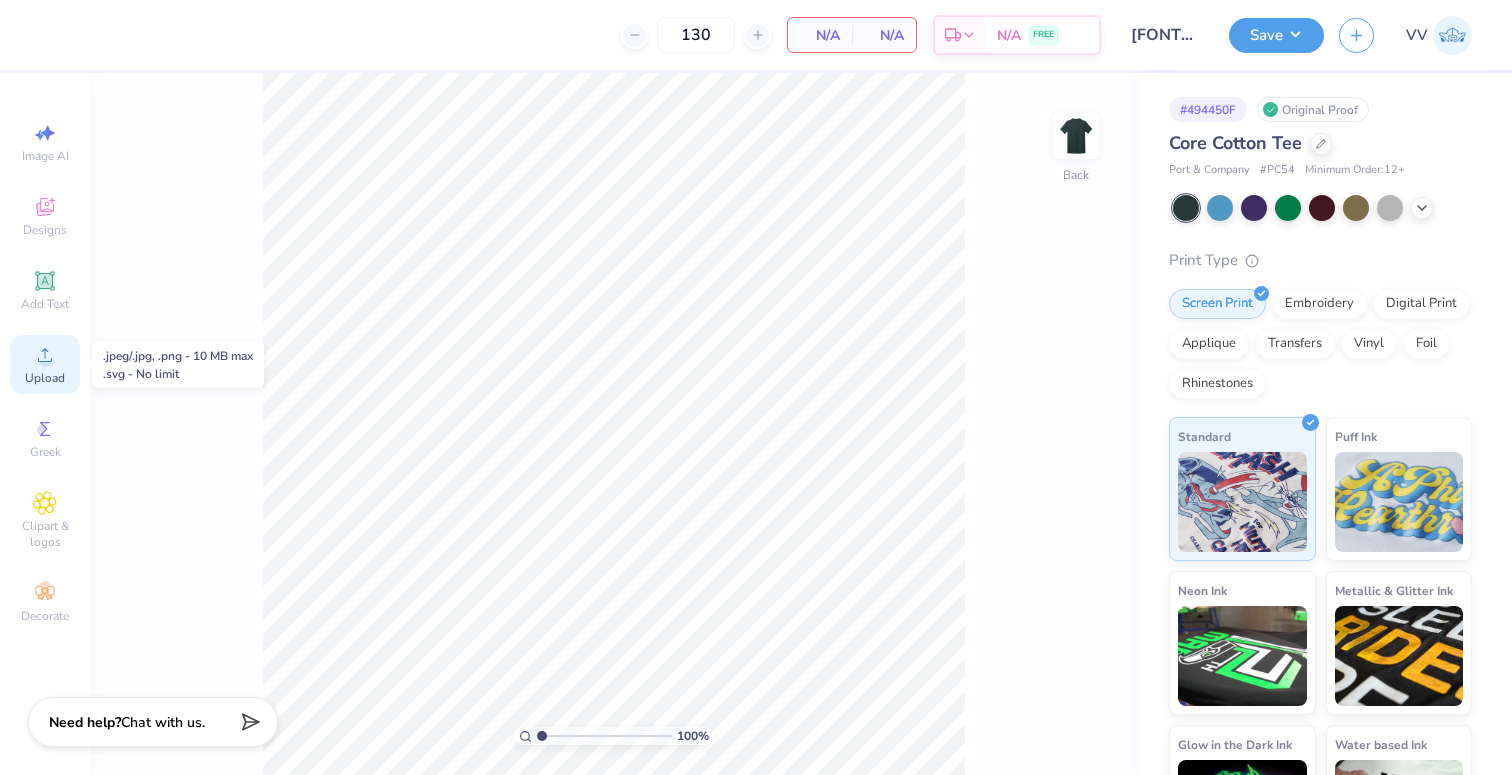 click 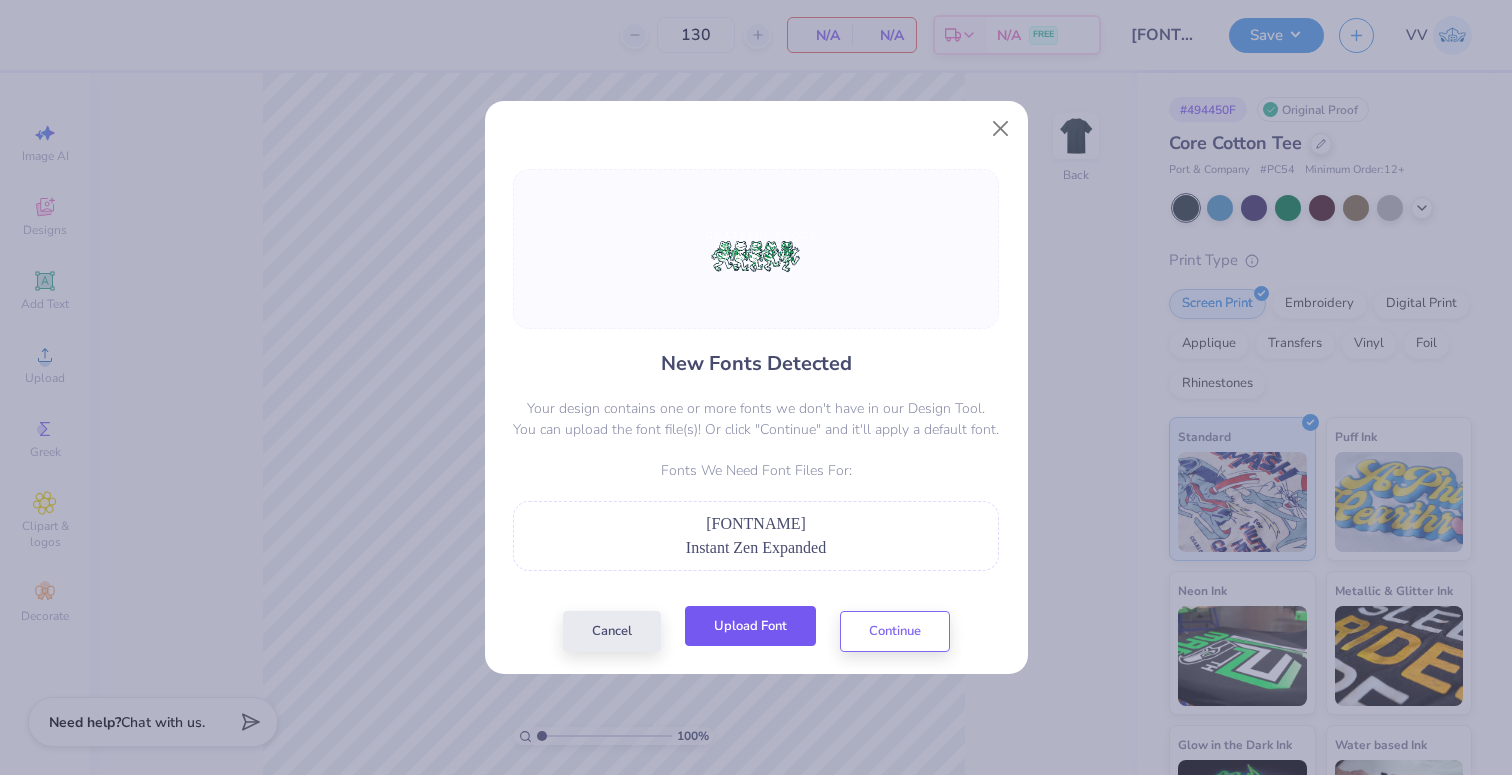 click on "Upload Font" at bounding box center [750, 626] 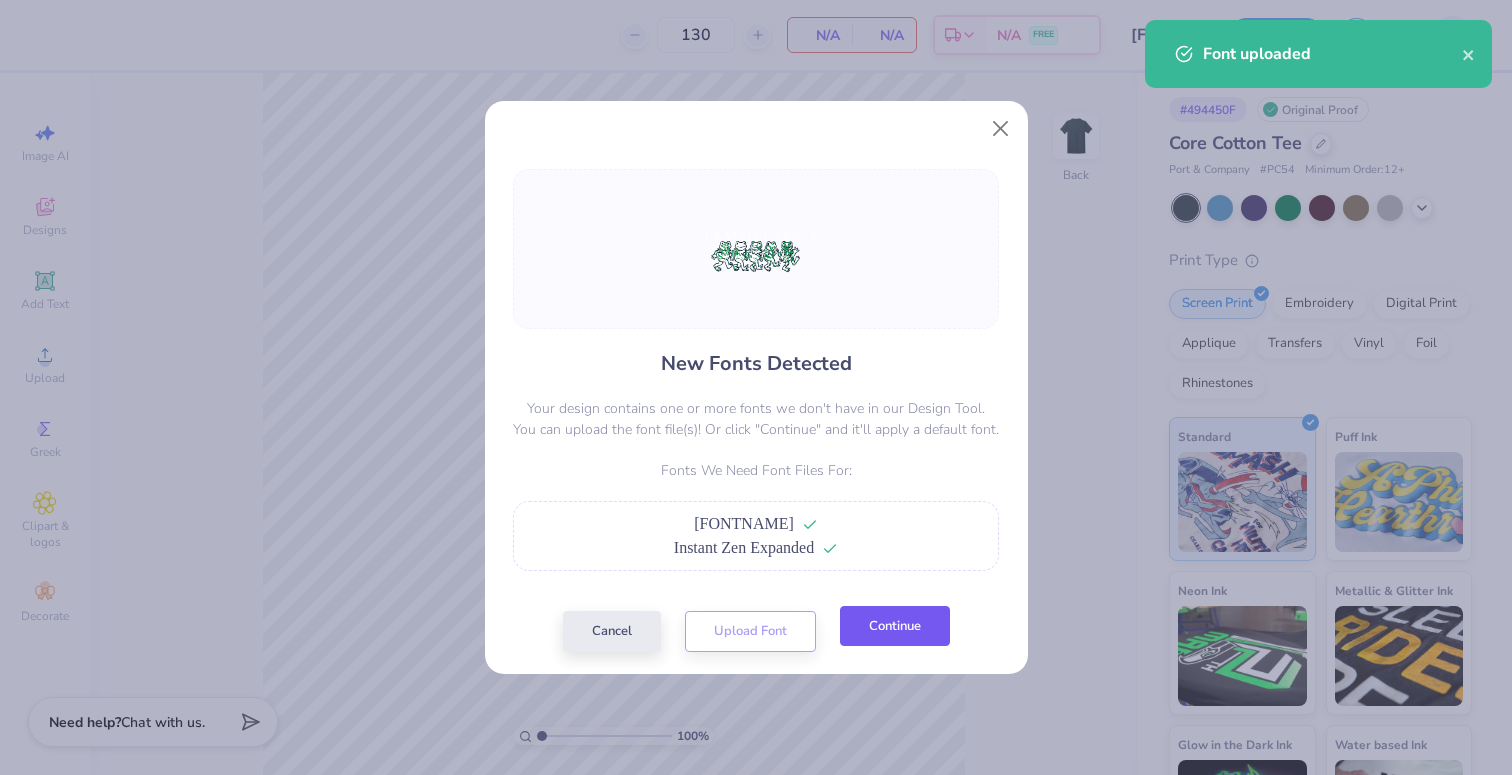 click on "Continue" at bounding box center [895, 626] 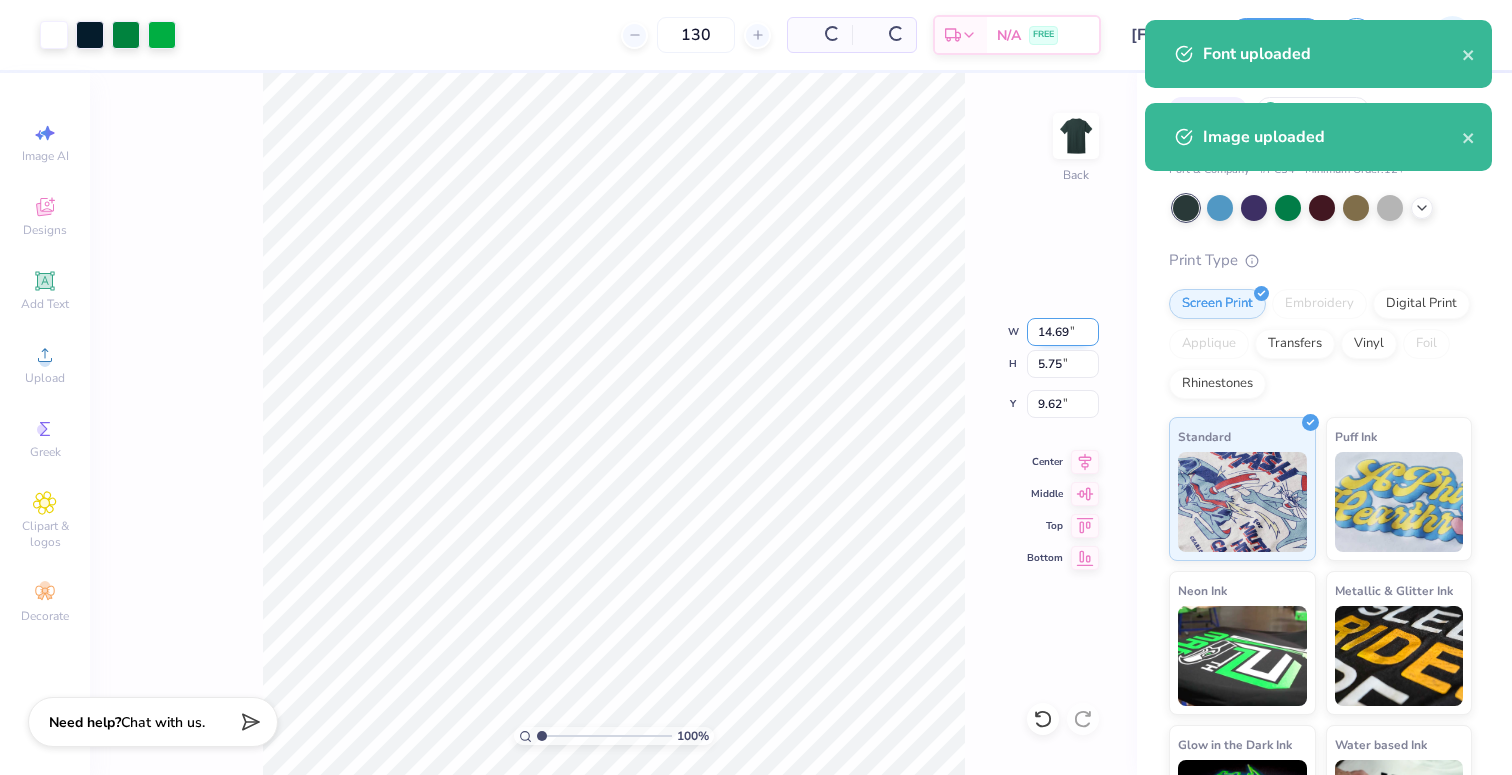 click on "14.69" at bounding box center (1063, 332) 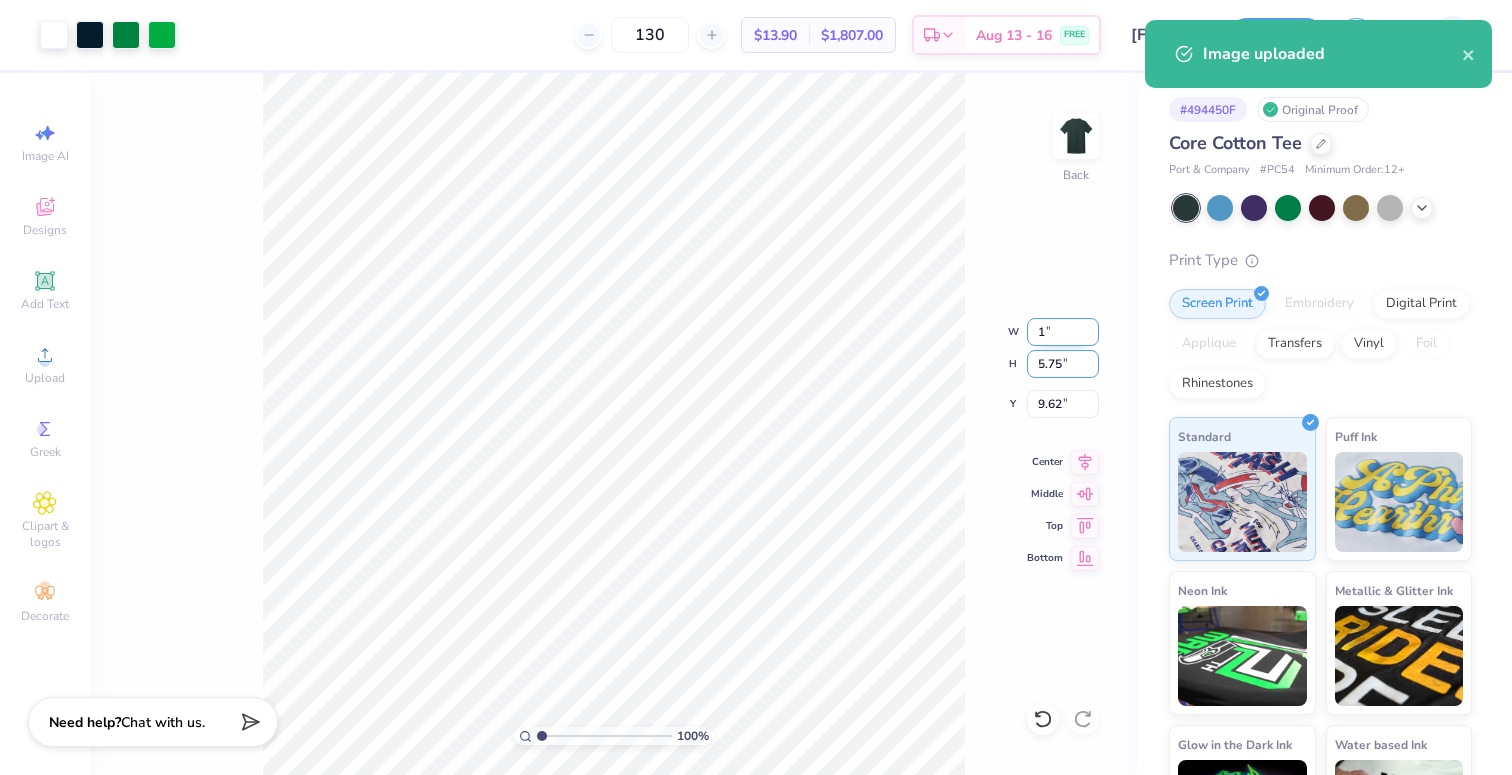 type on "1.00" 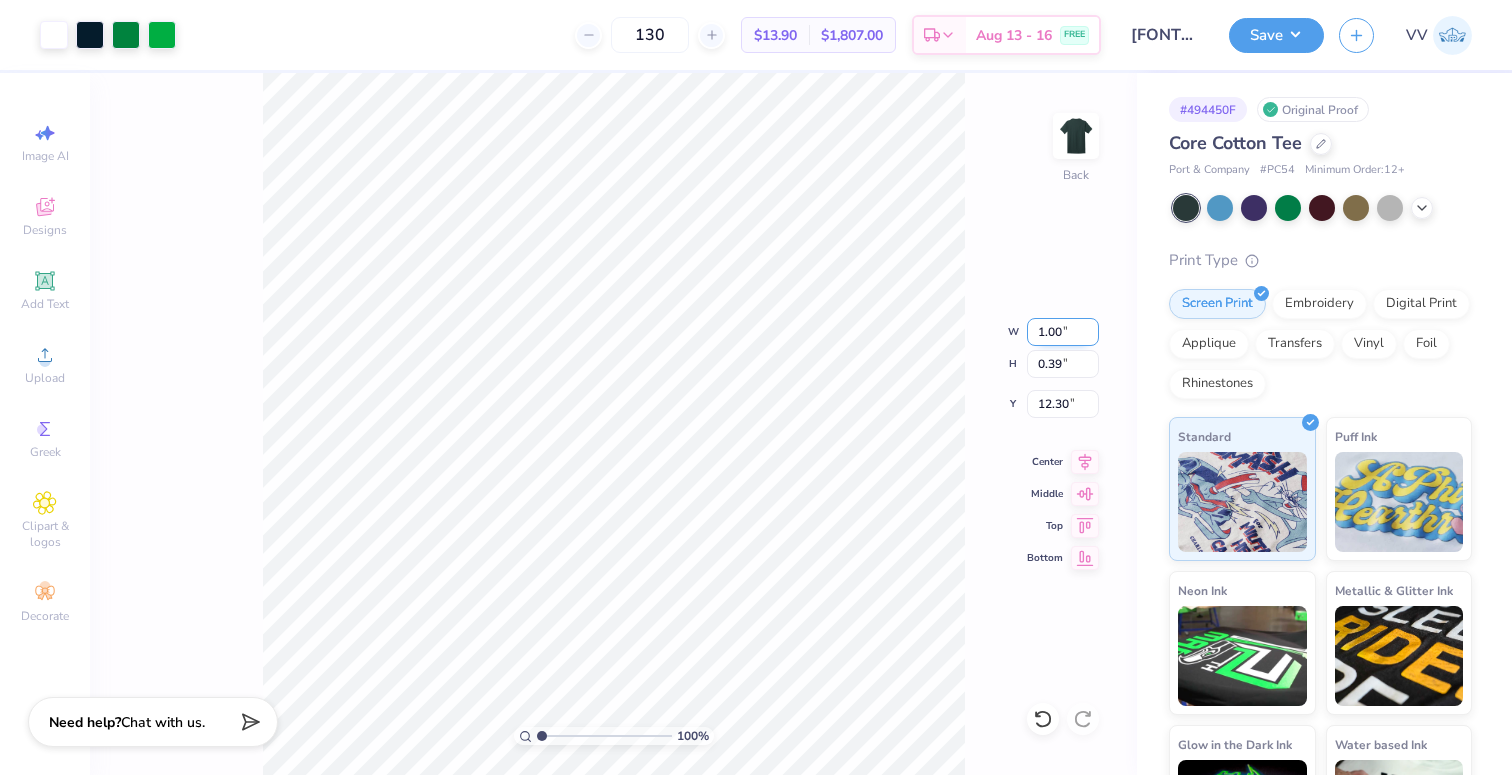 click on "1.00" at bounding box center (1063, 332) 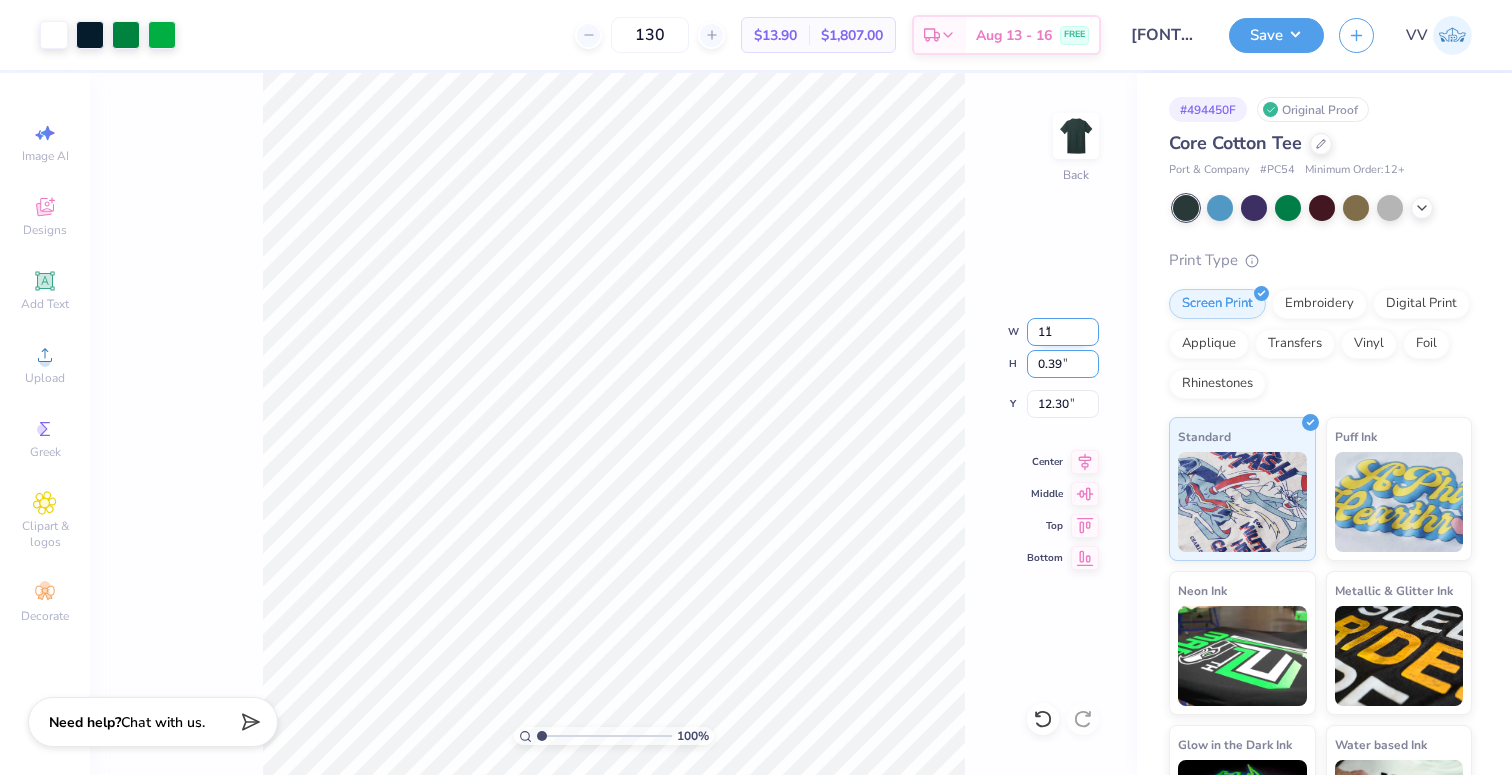 type on "11.00" 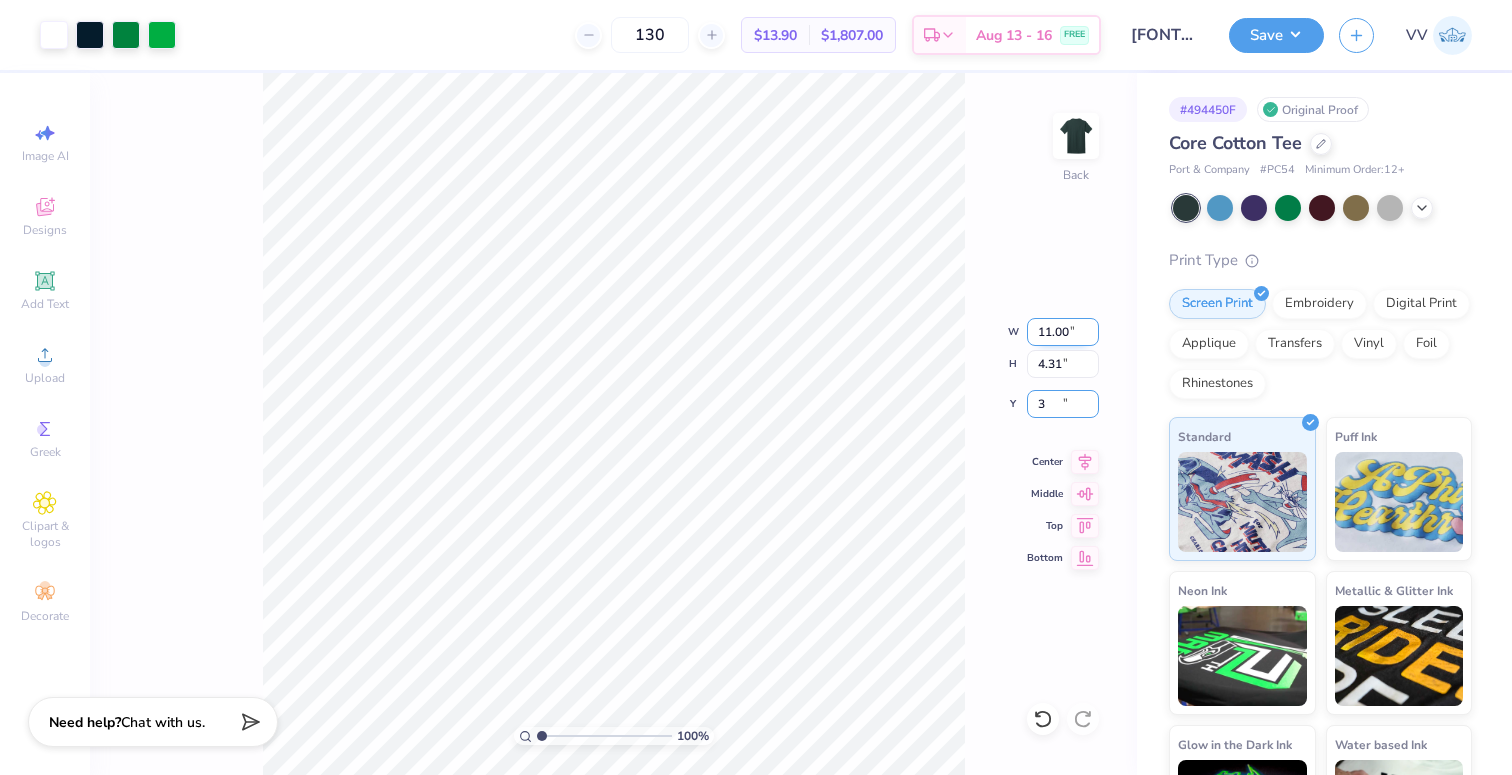 type on "3.00" 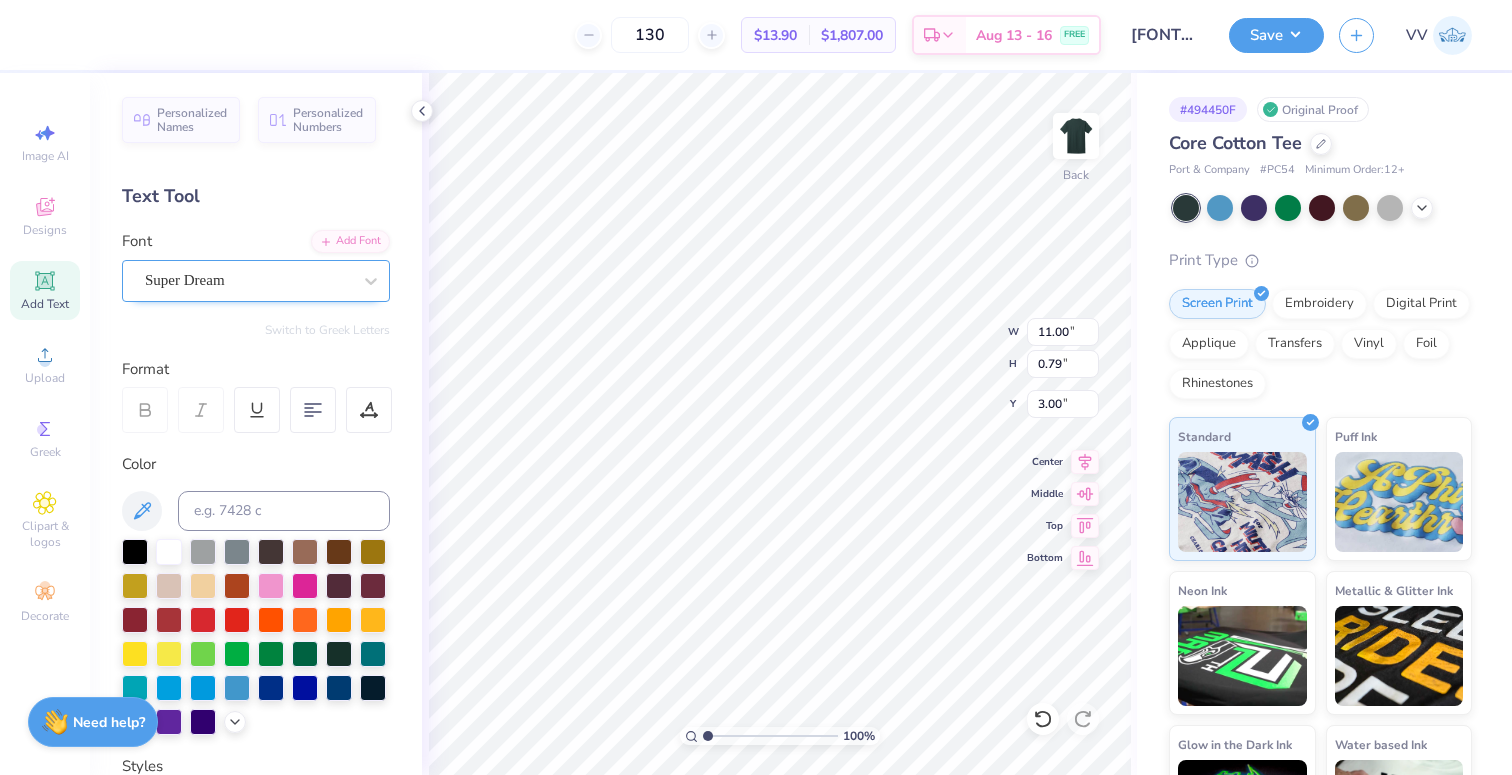 click on "Super Dream" at bounding box center (248, 280) 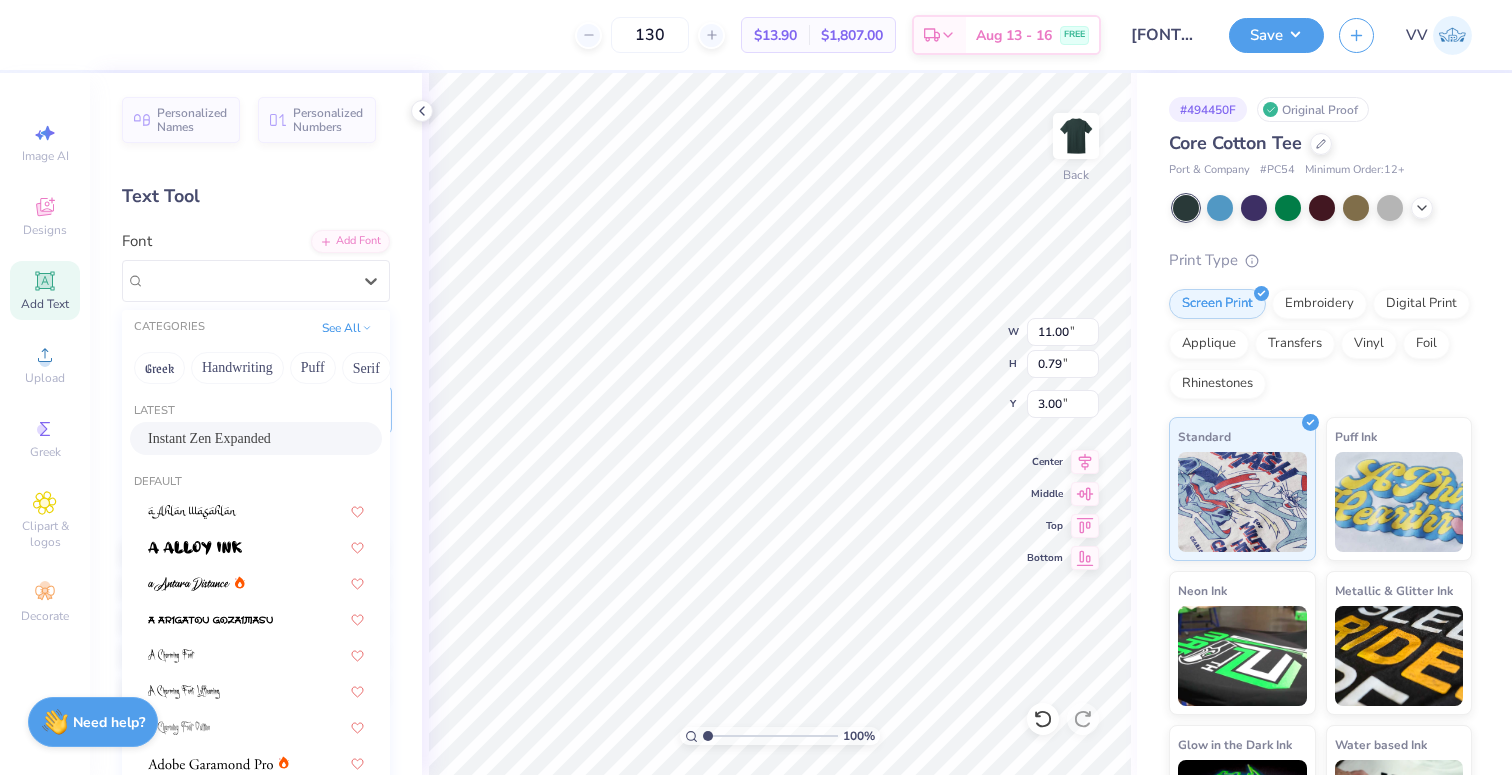 drag, startPoint x: 228, startPoint y: 436, endPoint x: 373, endPoint y: 429, distance: 145.16887 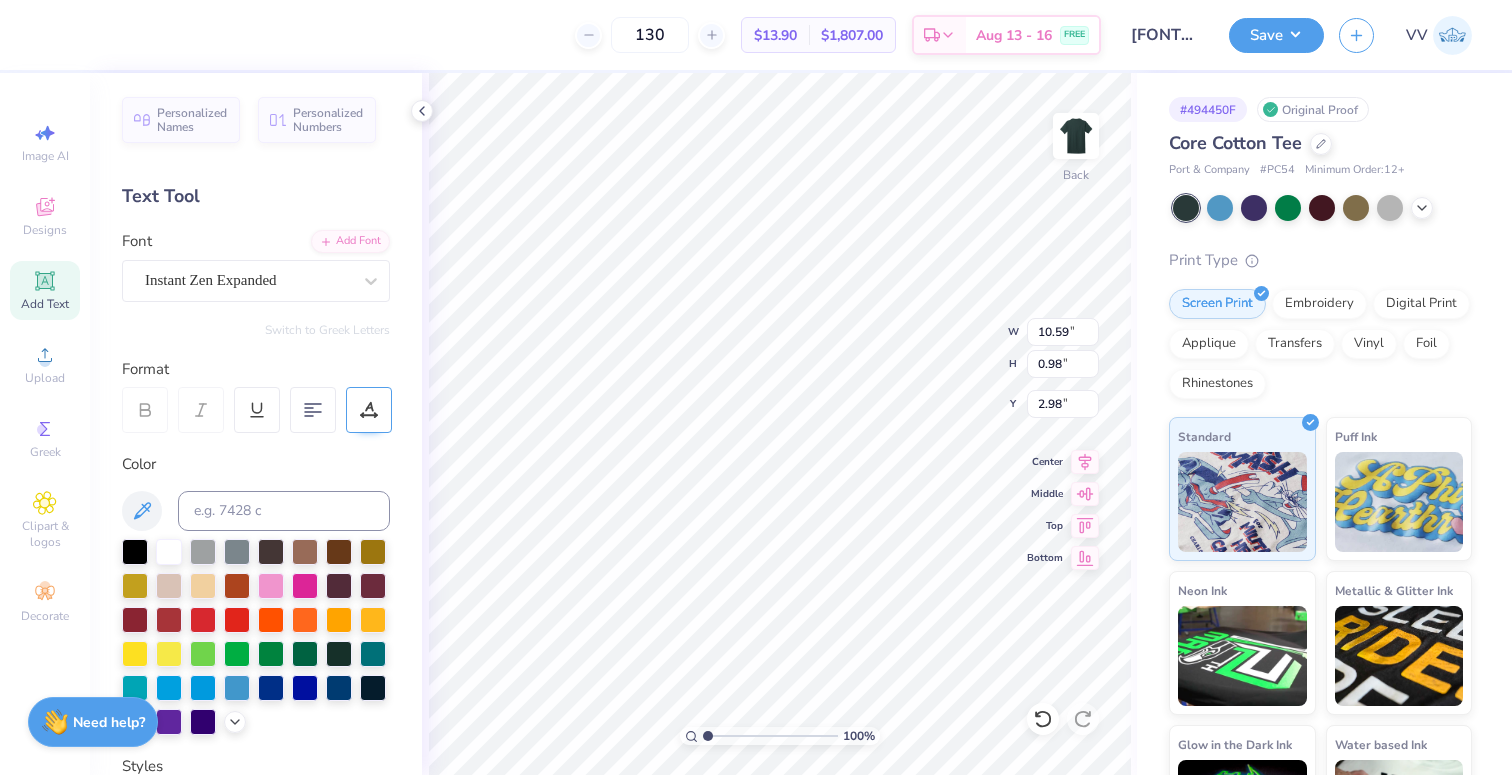 click 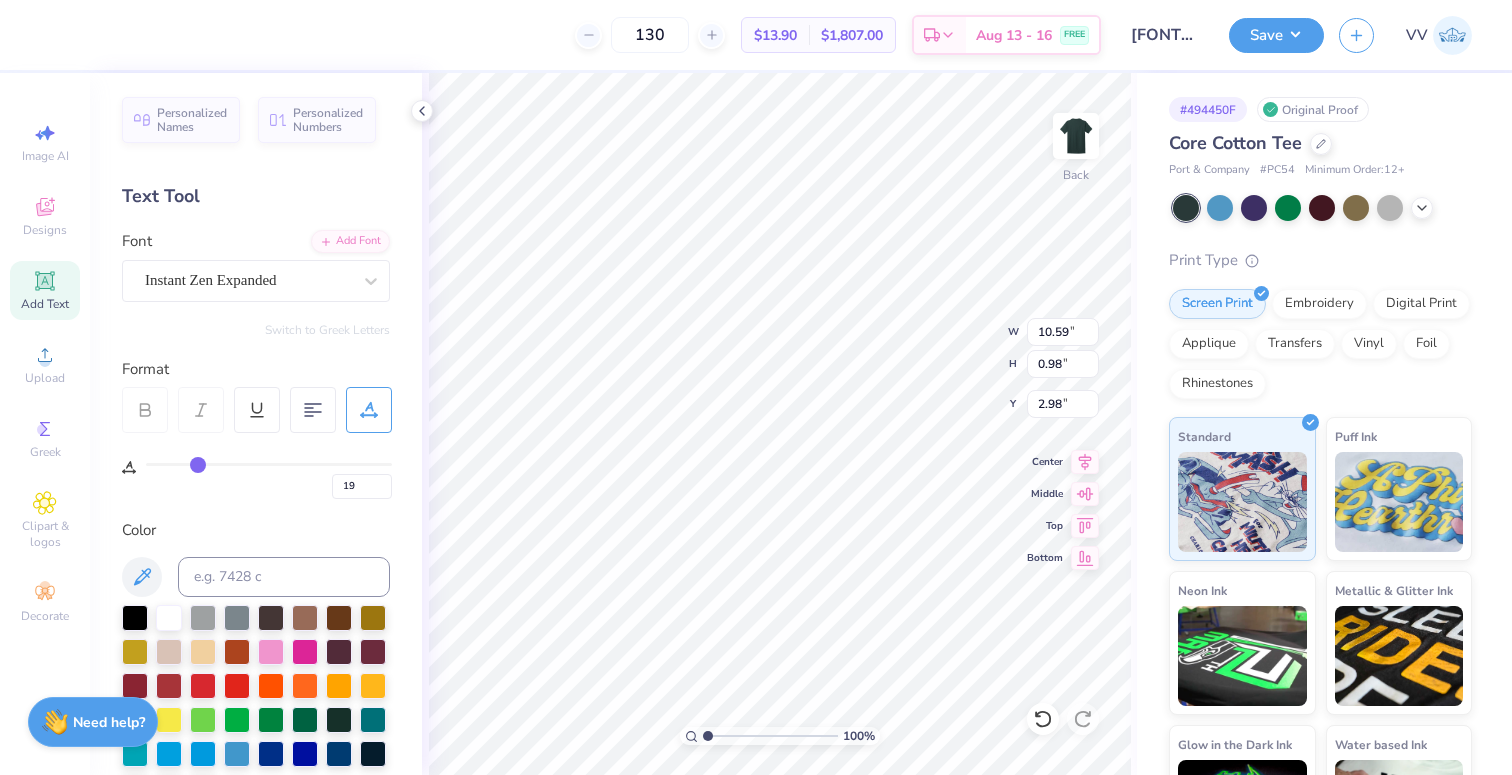 type on "19" 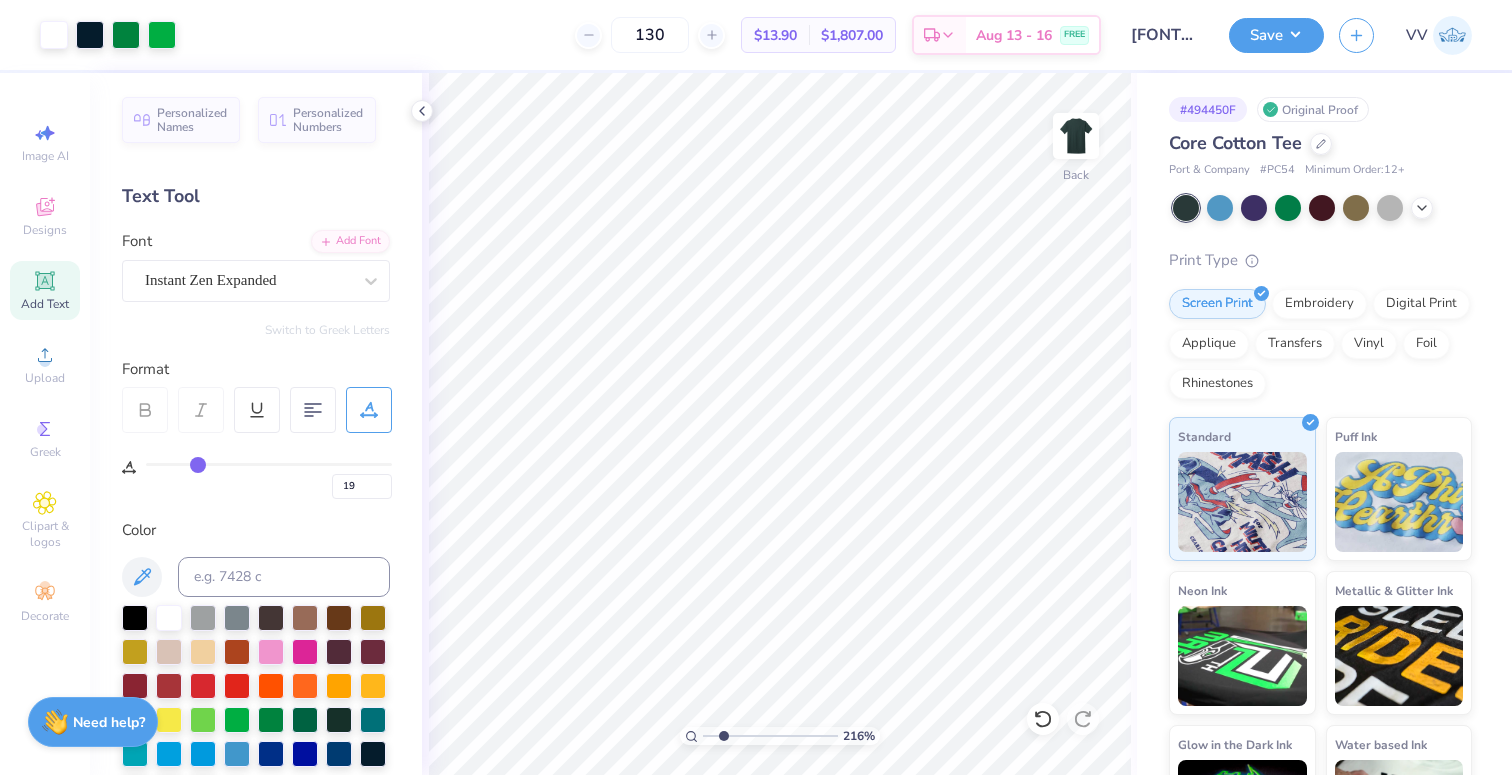 type on "2.16" 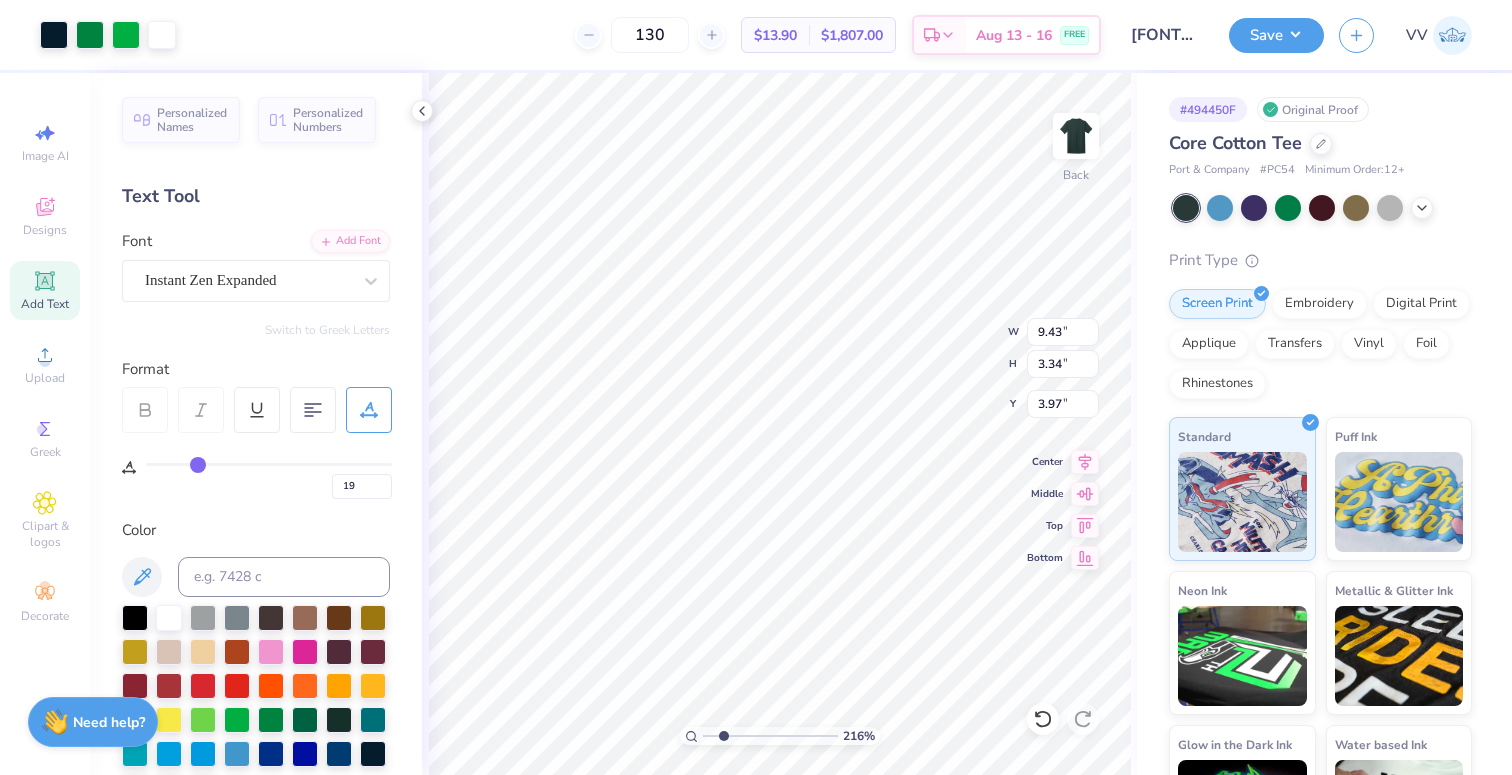 type on "19" 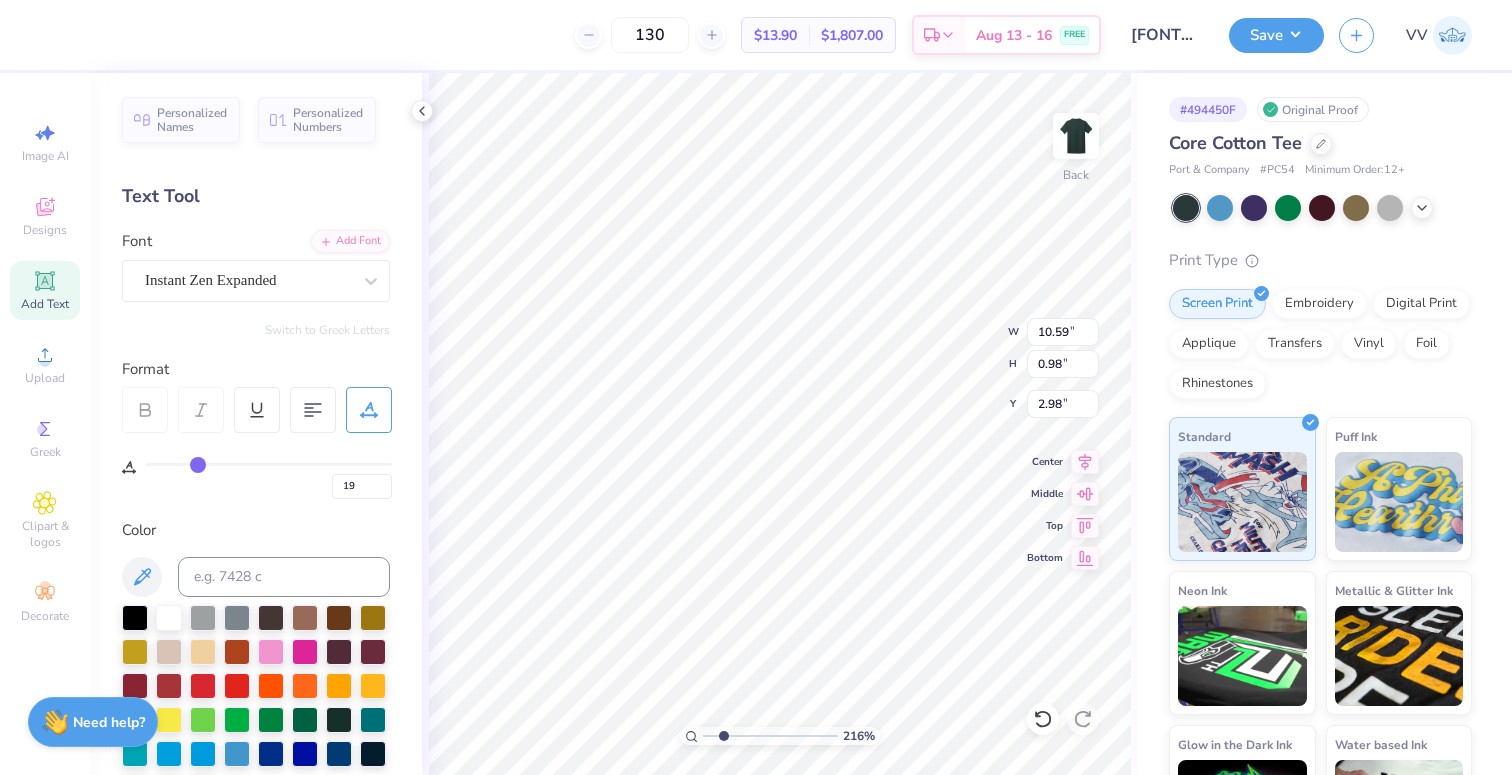 type on "19" 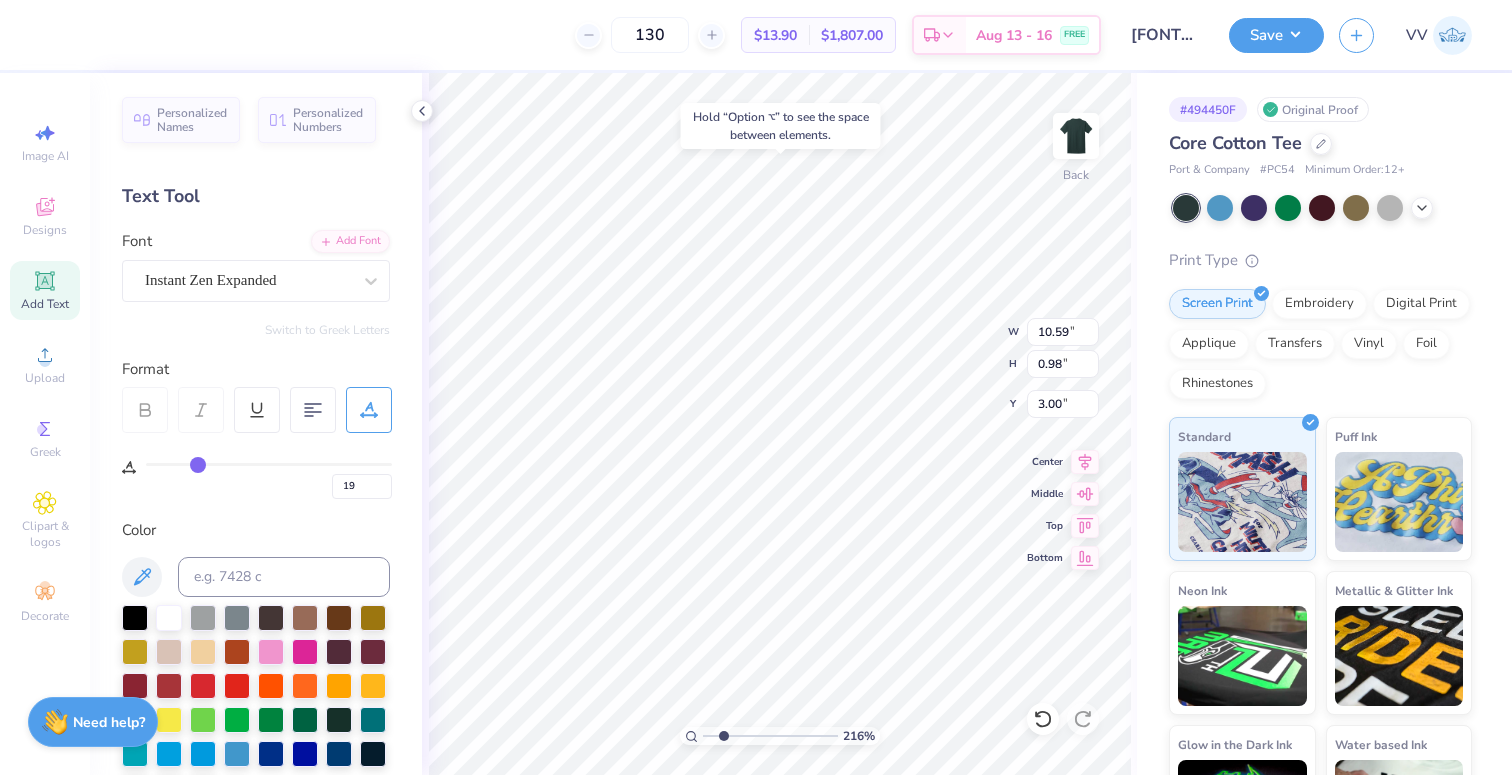 type on "19" 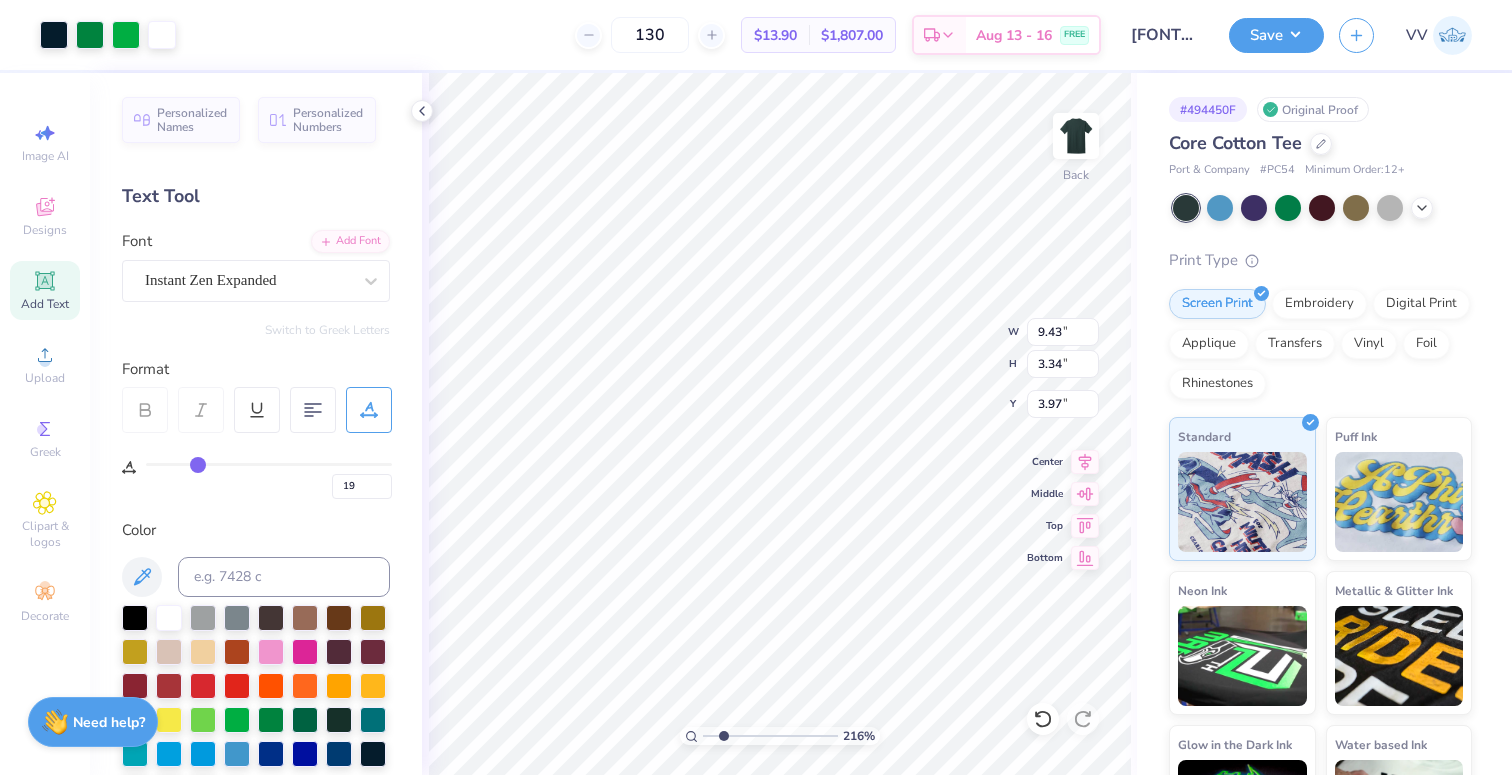 type on "19" 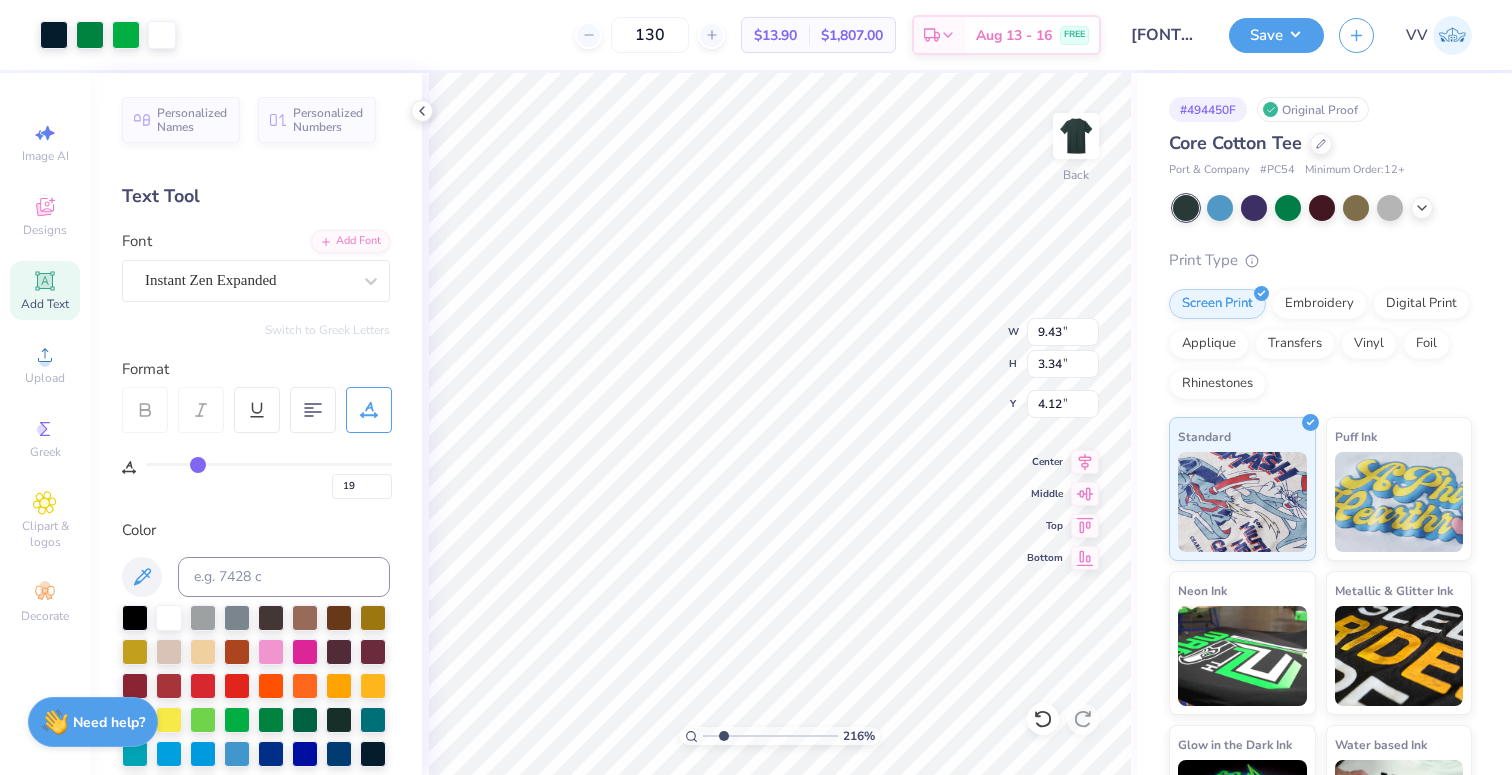 type on "19" 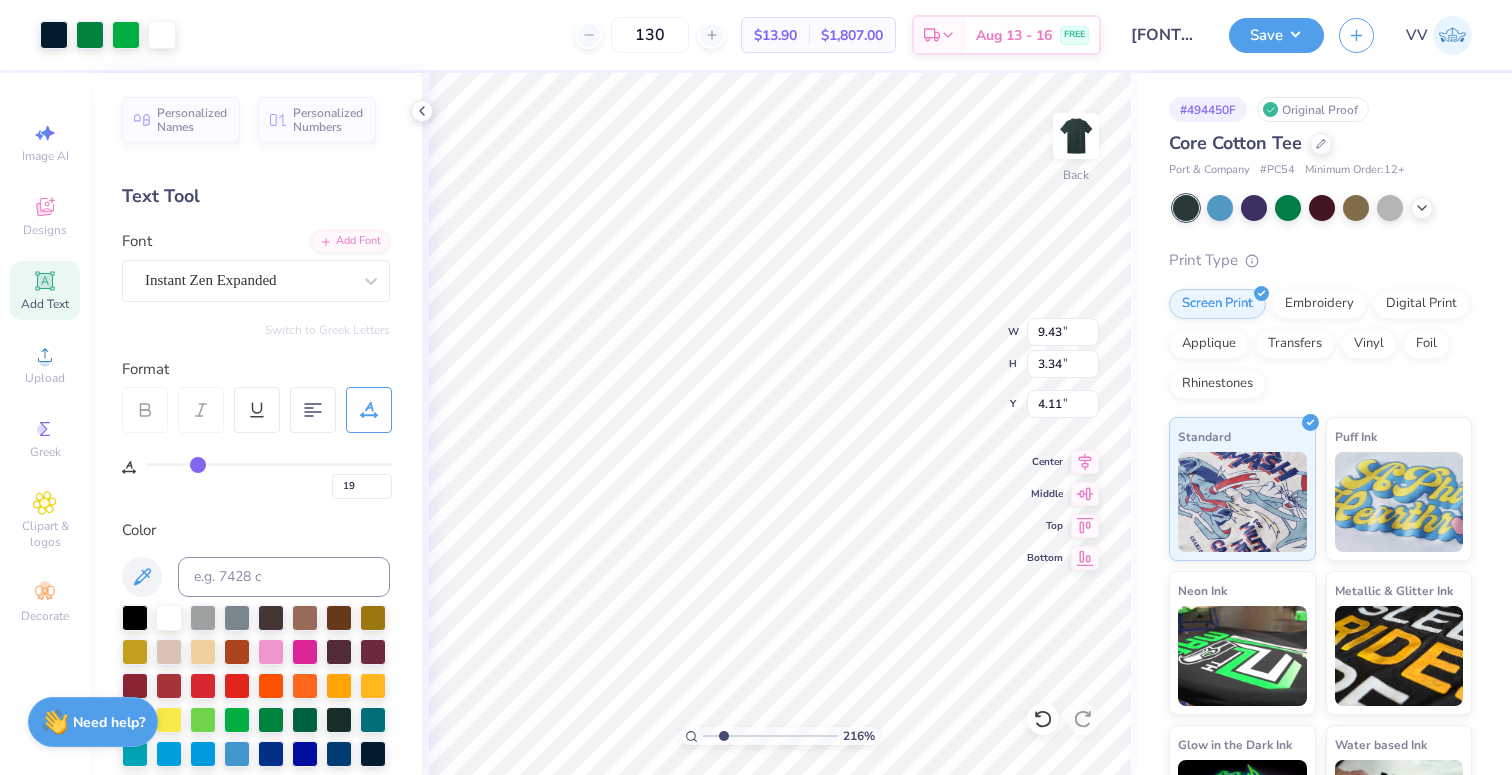 type on "19" 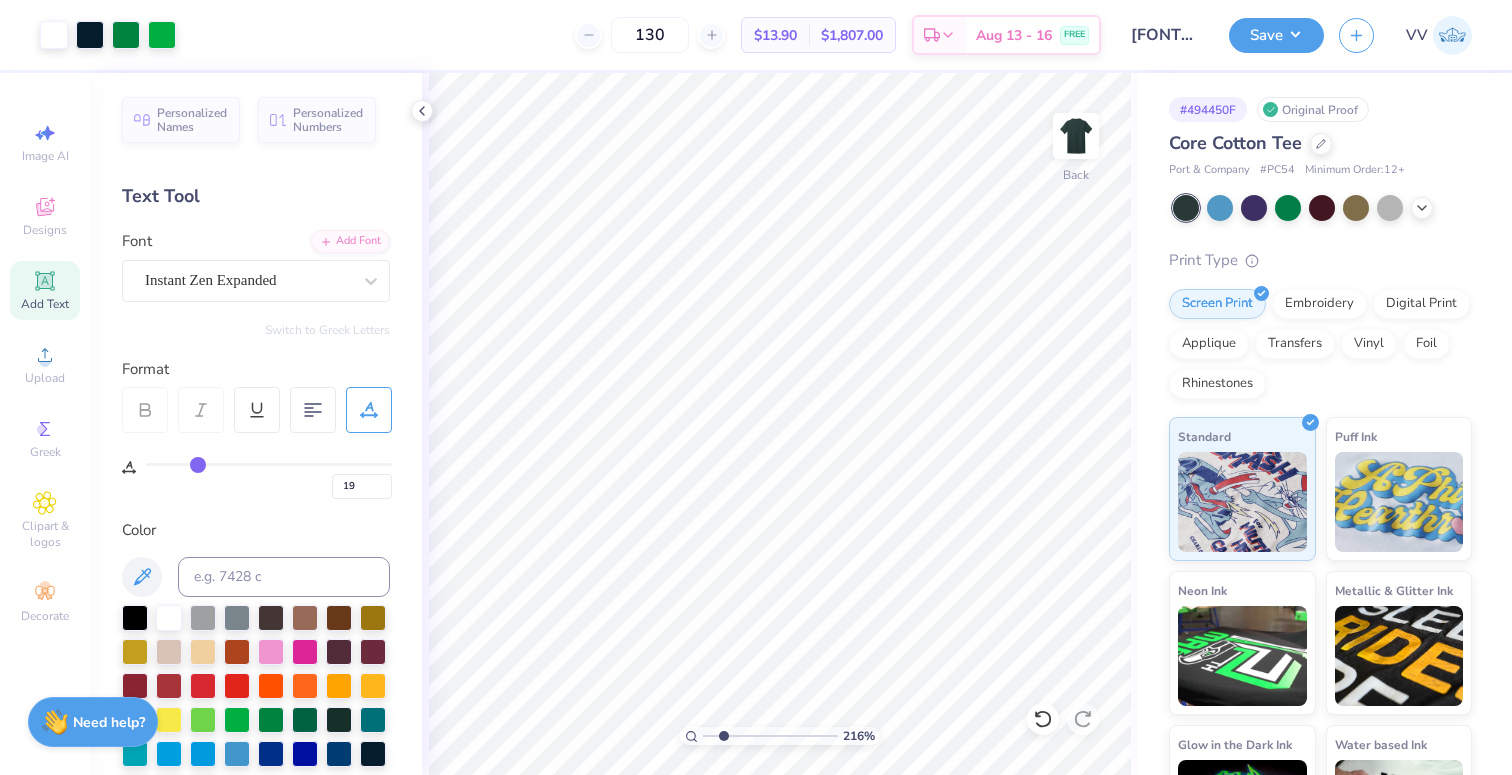 type on "19" 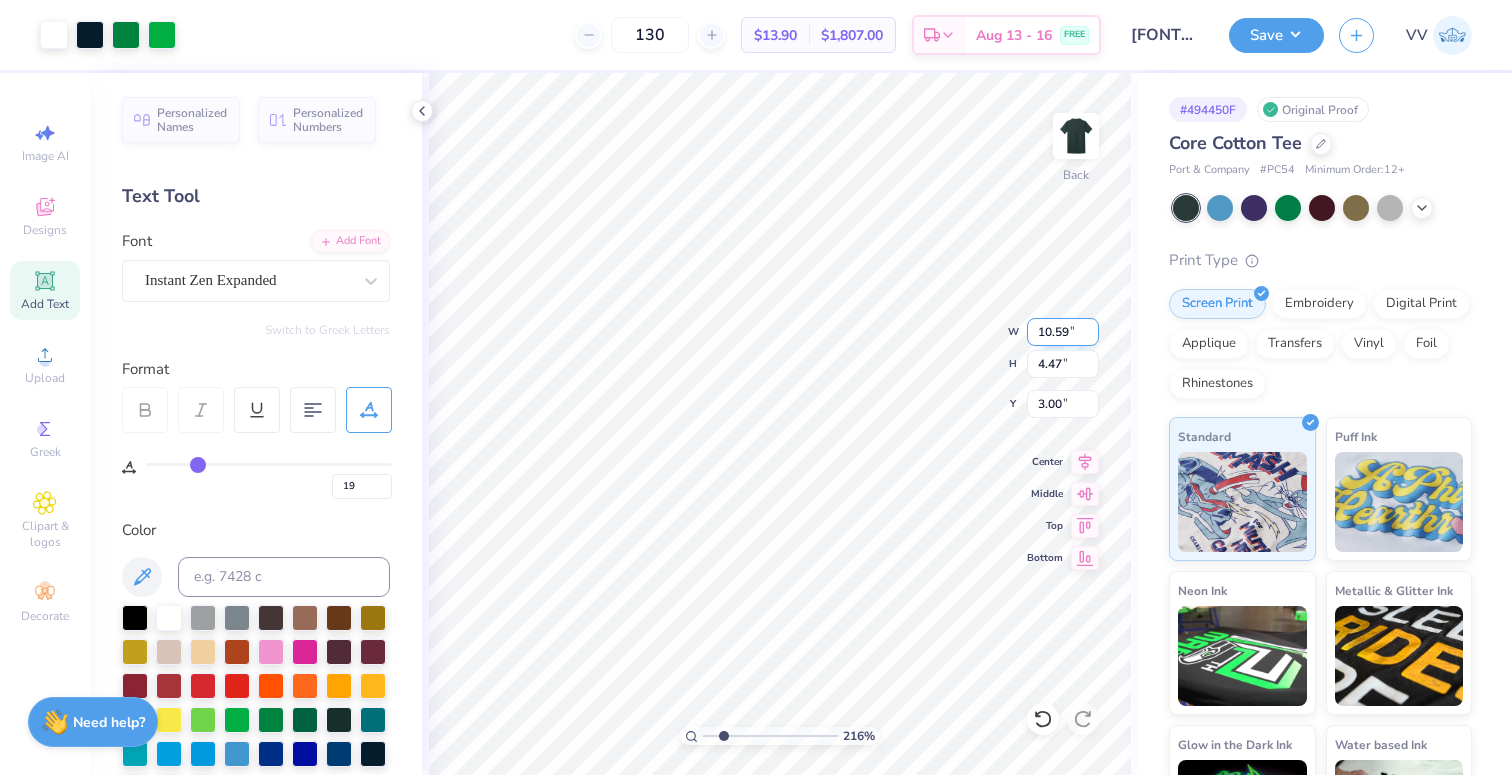 click on "10.59" at bounding box center (1063, 332) 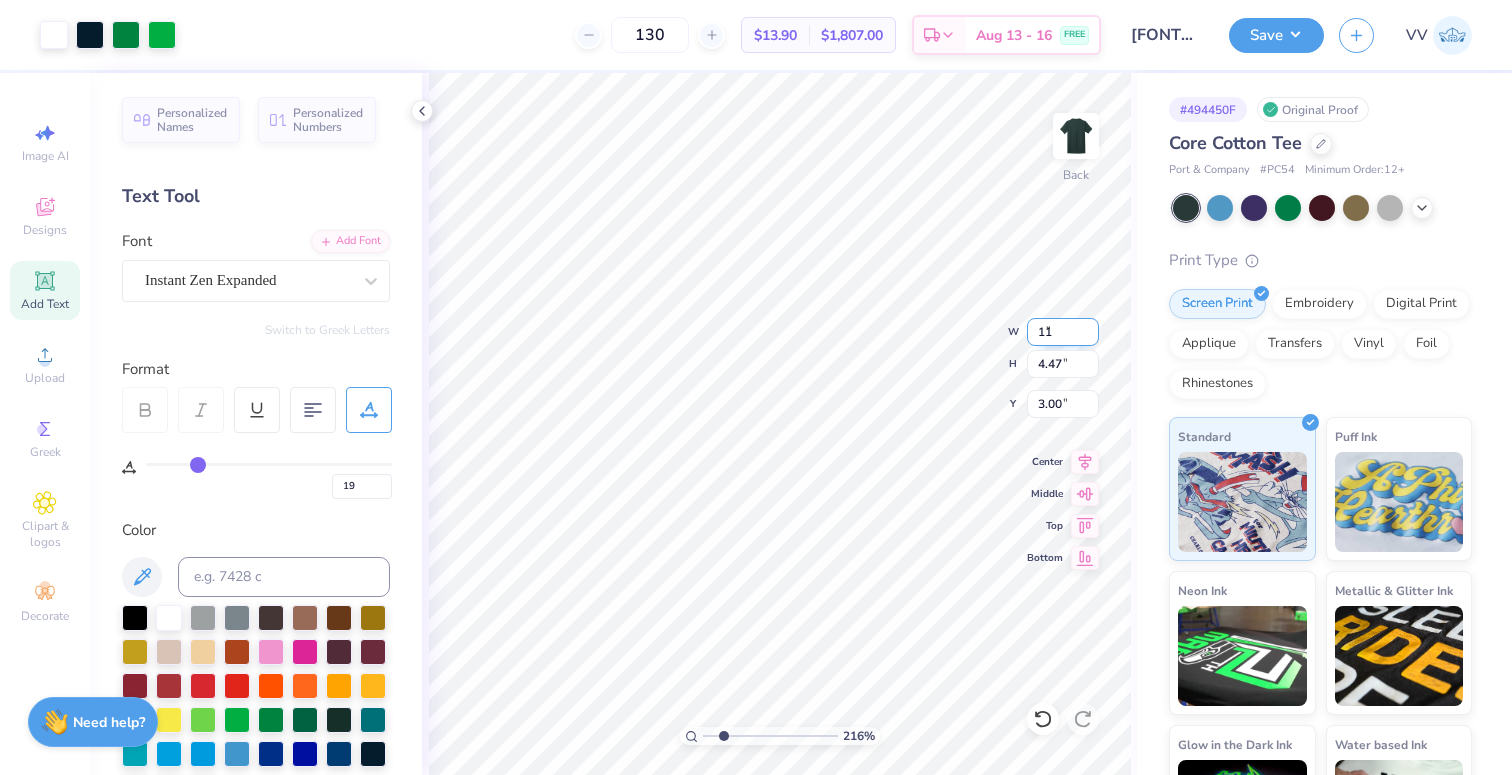 type on "11" 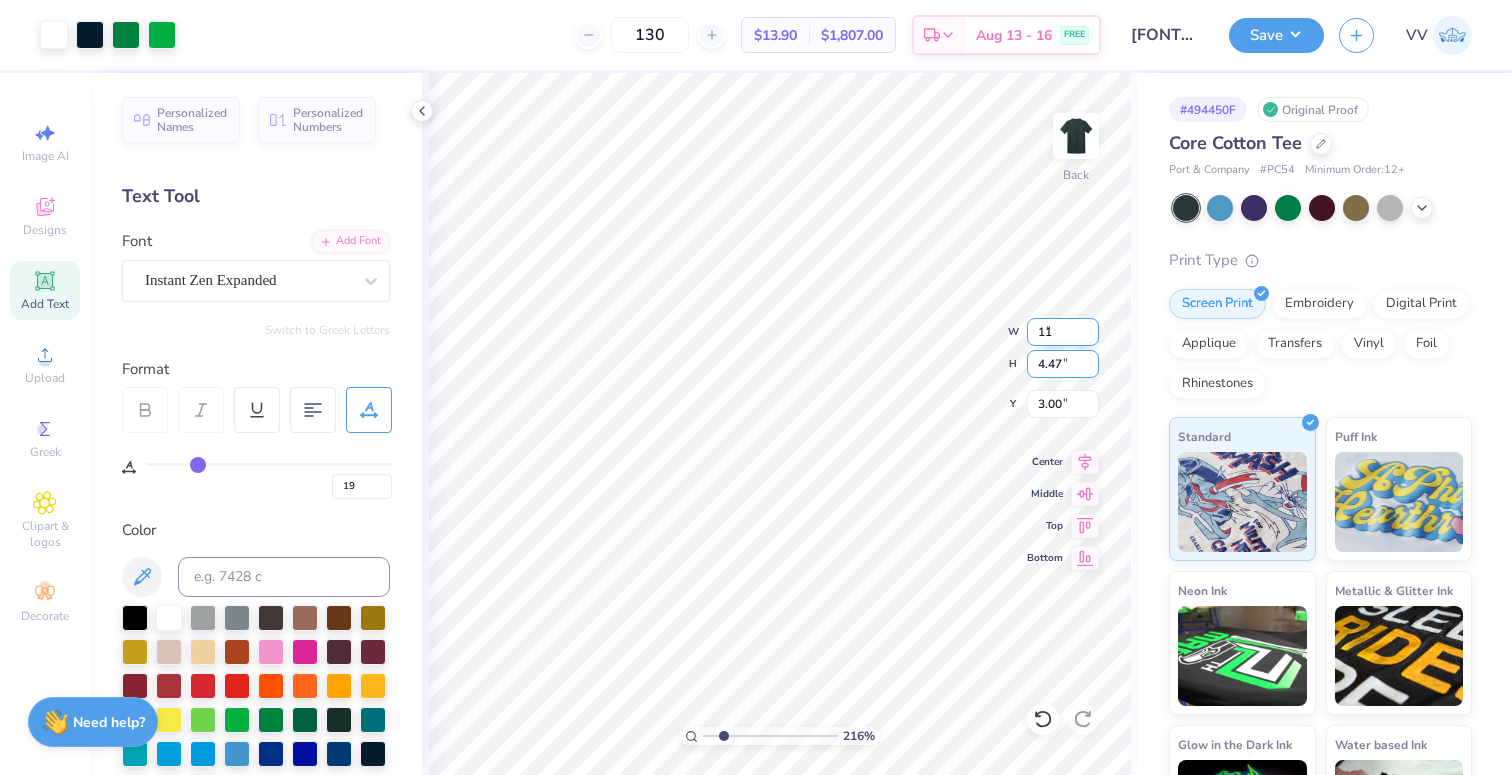 type on "19" 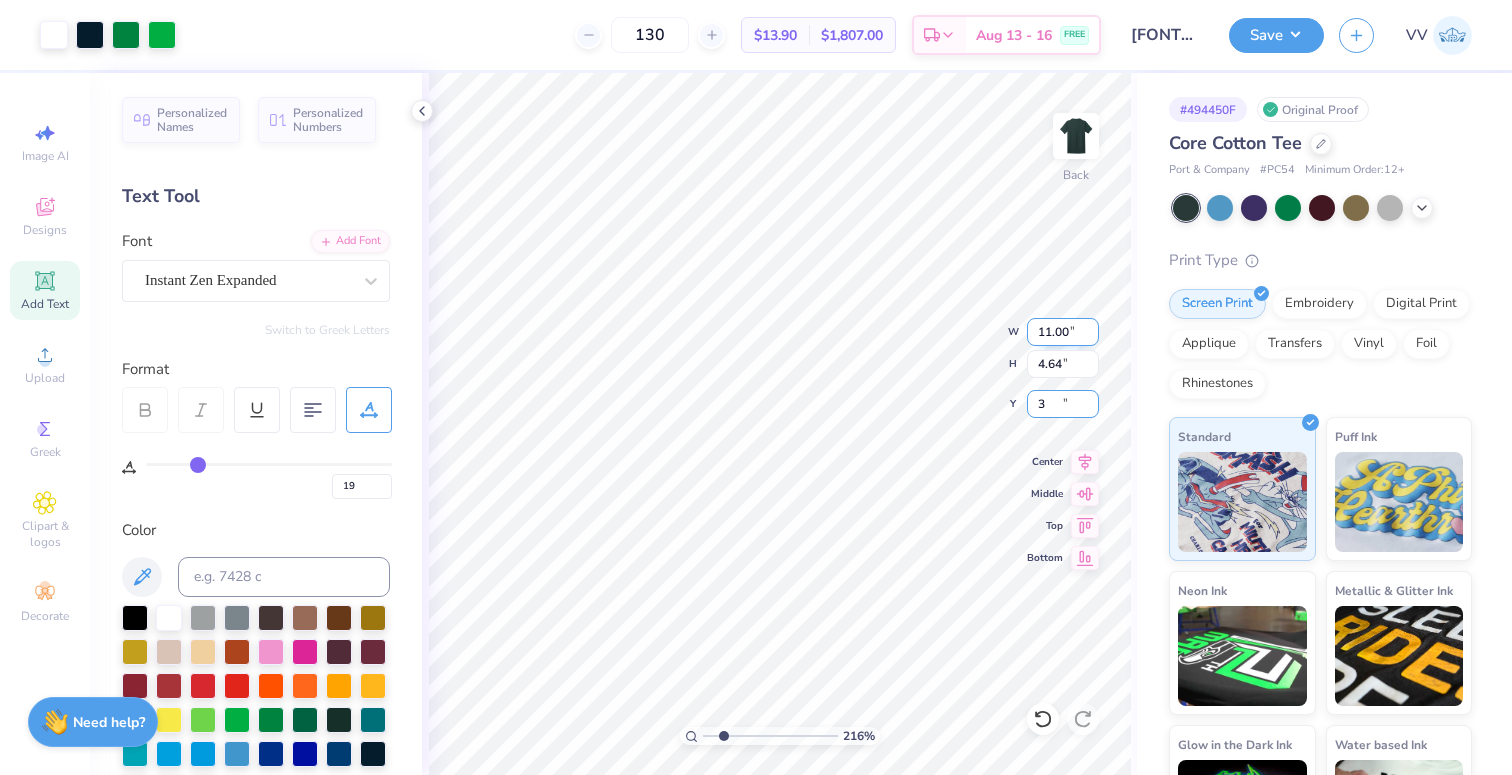 type on "3" 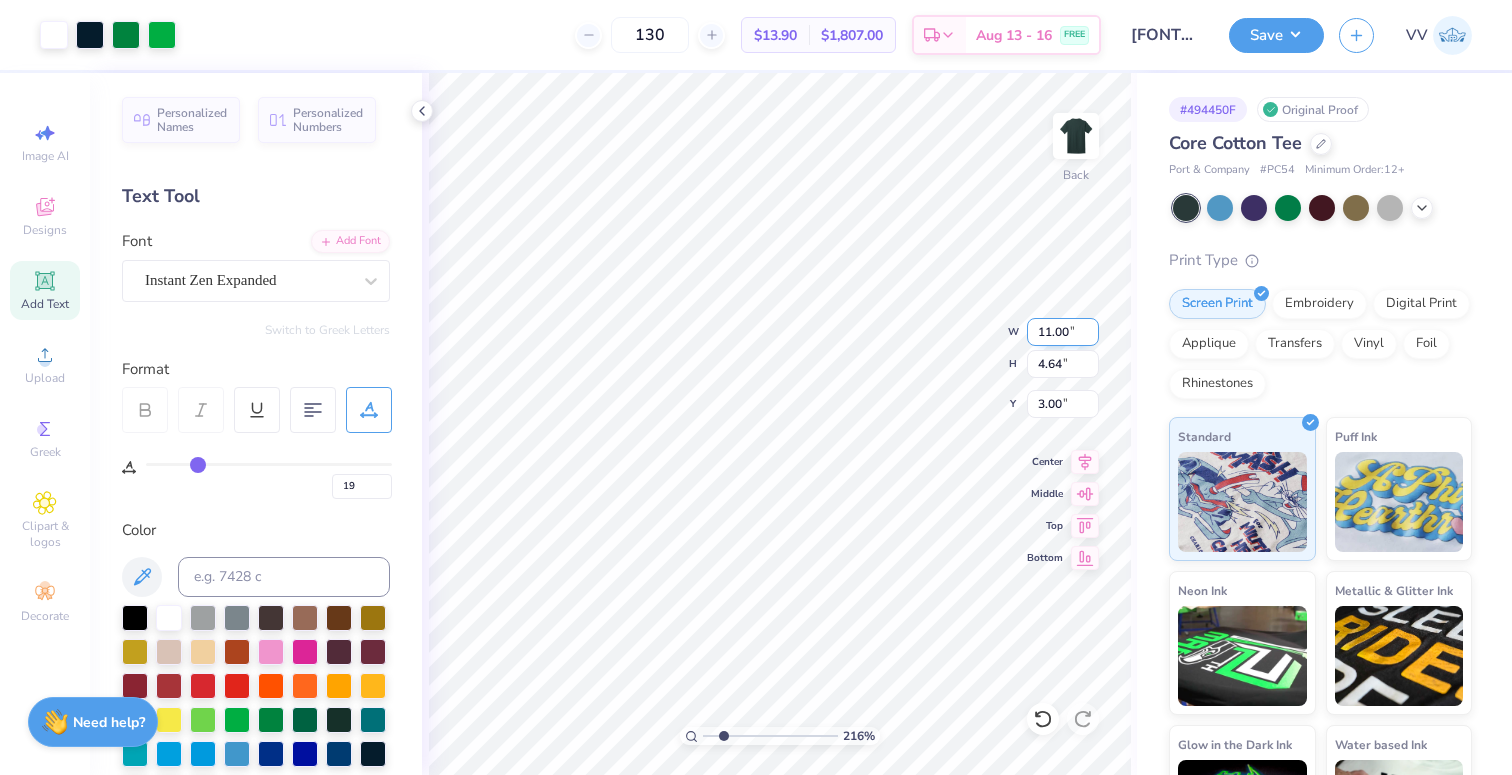 click on "11.00" at bounding box center [1063, 332] 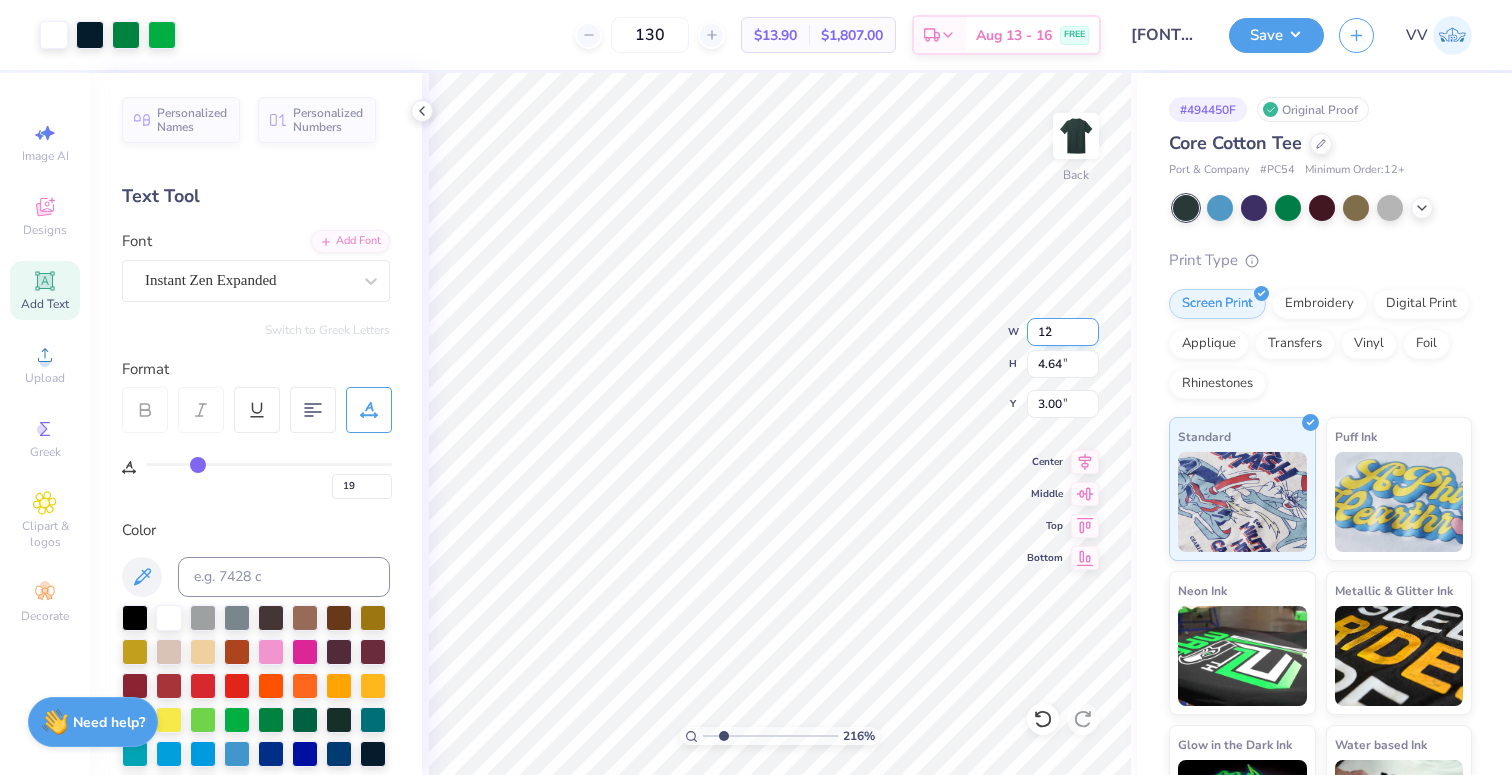 type on "12" 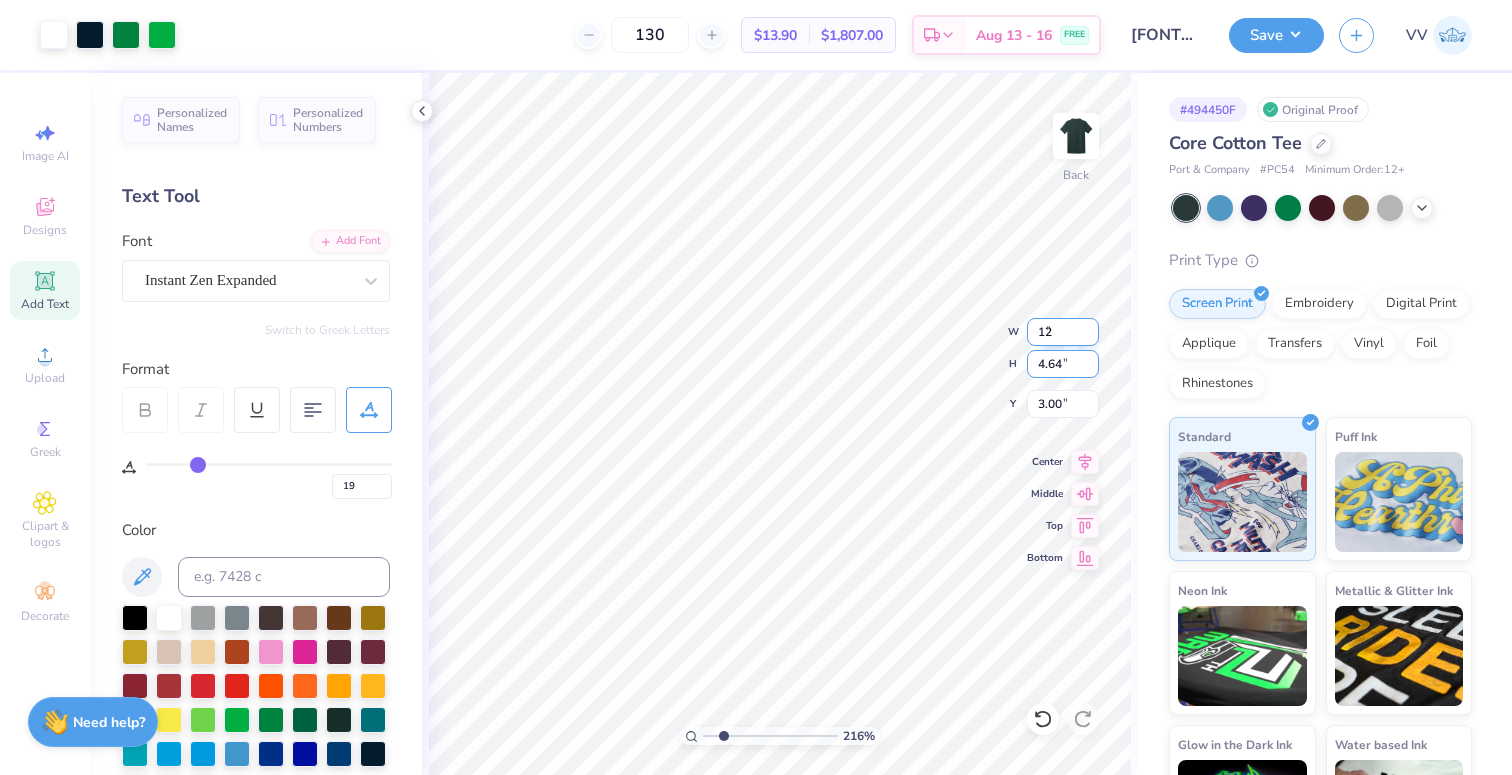 type on "19" 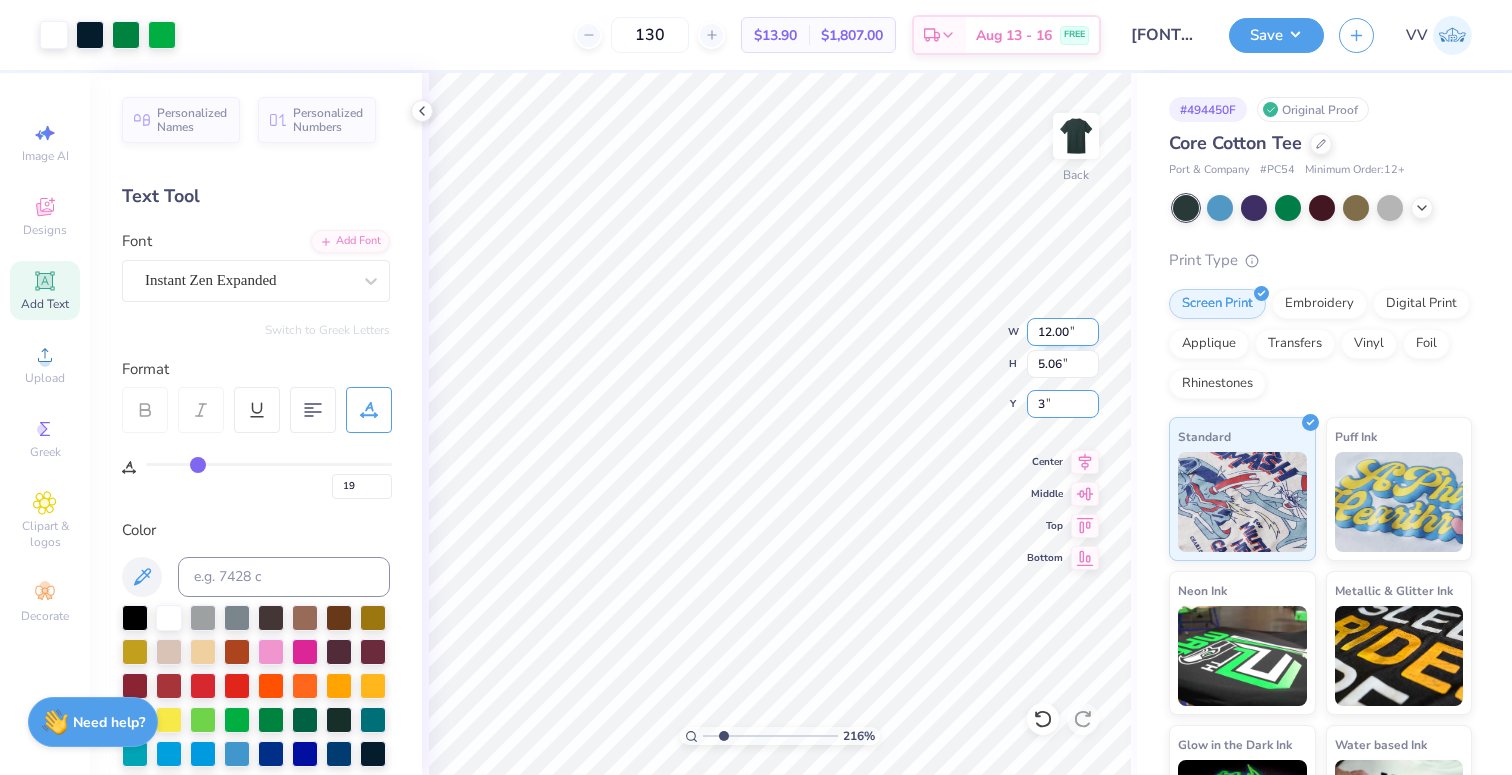 type on "3" 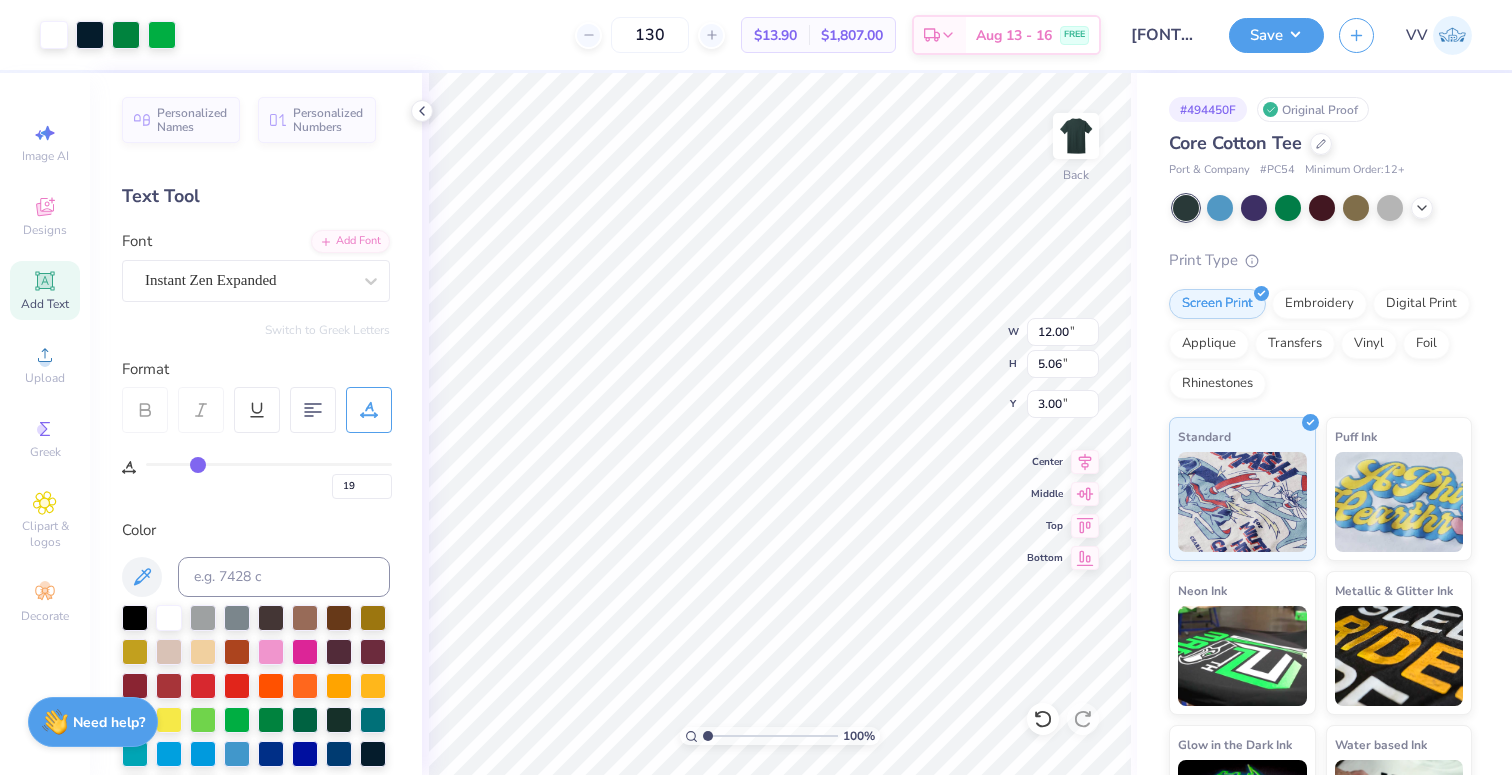 type on "1" 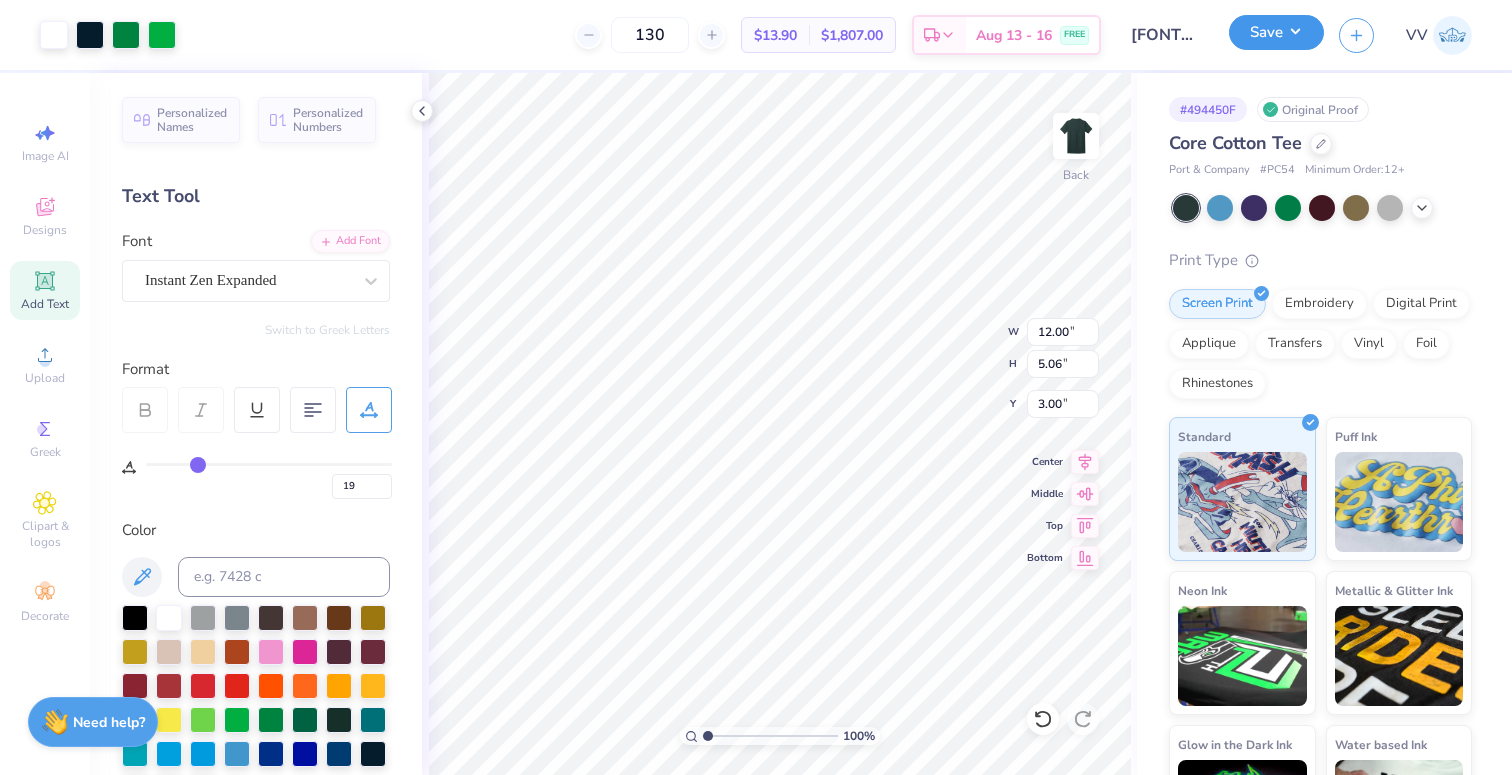 click on "Save" at bounding box center [1276, 32] 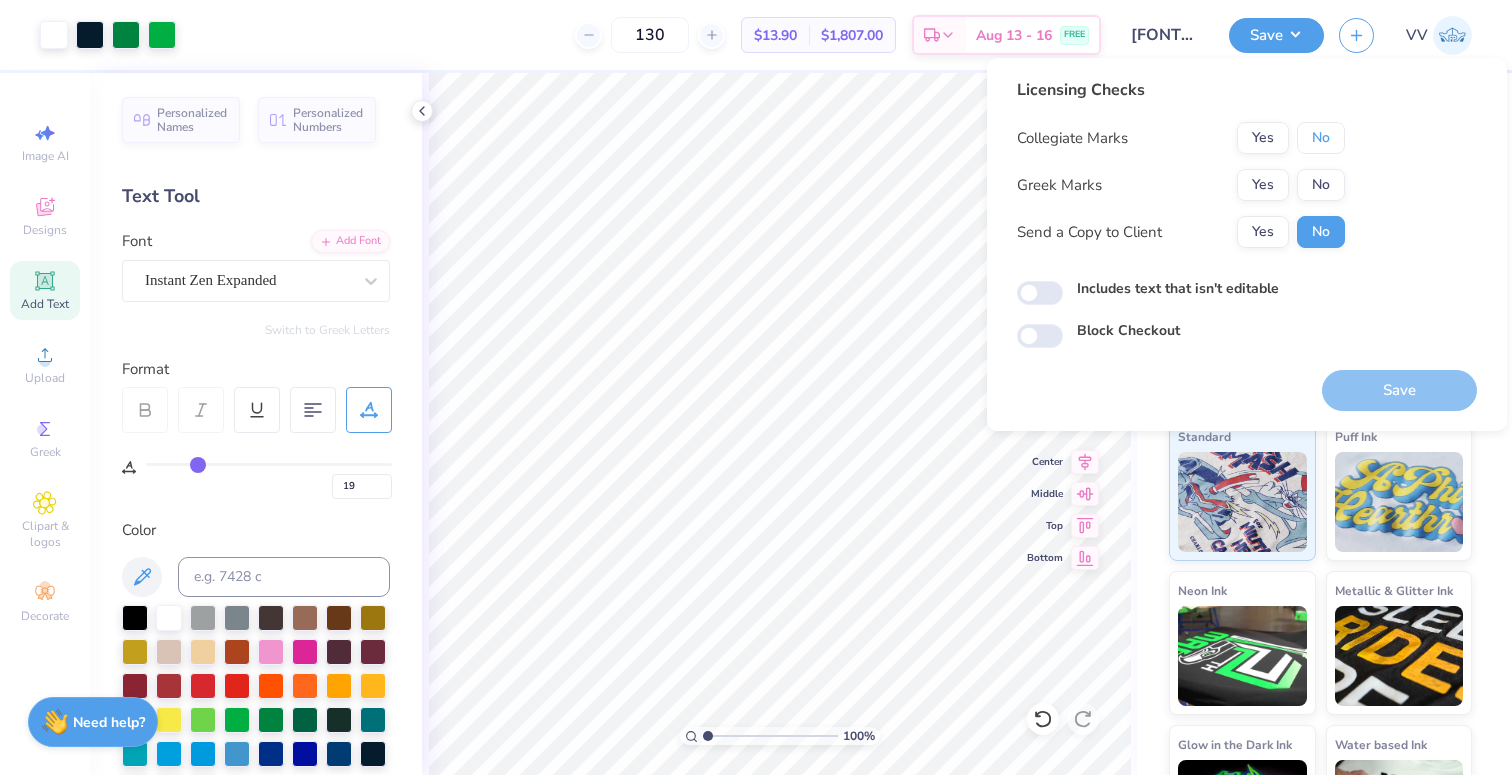 drag, startPoint x: 1325, startPoint y: 134, endPoint x: 1315, endPoint y: 154, distance: 22.36068 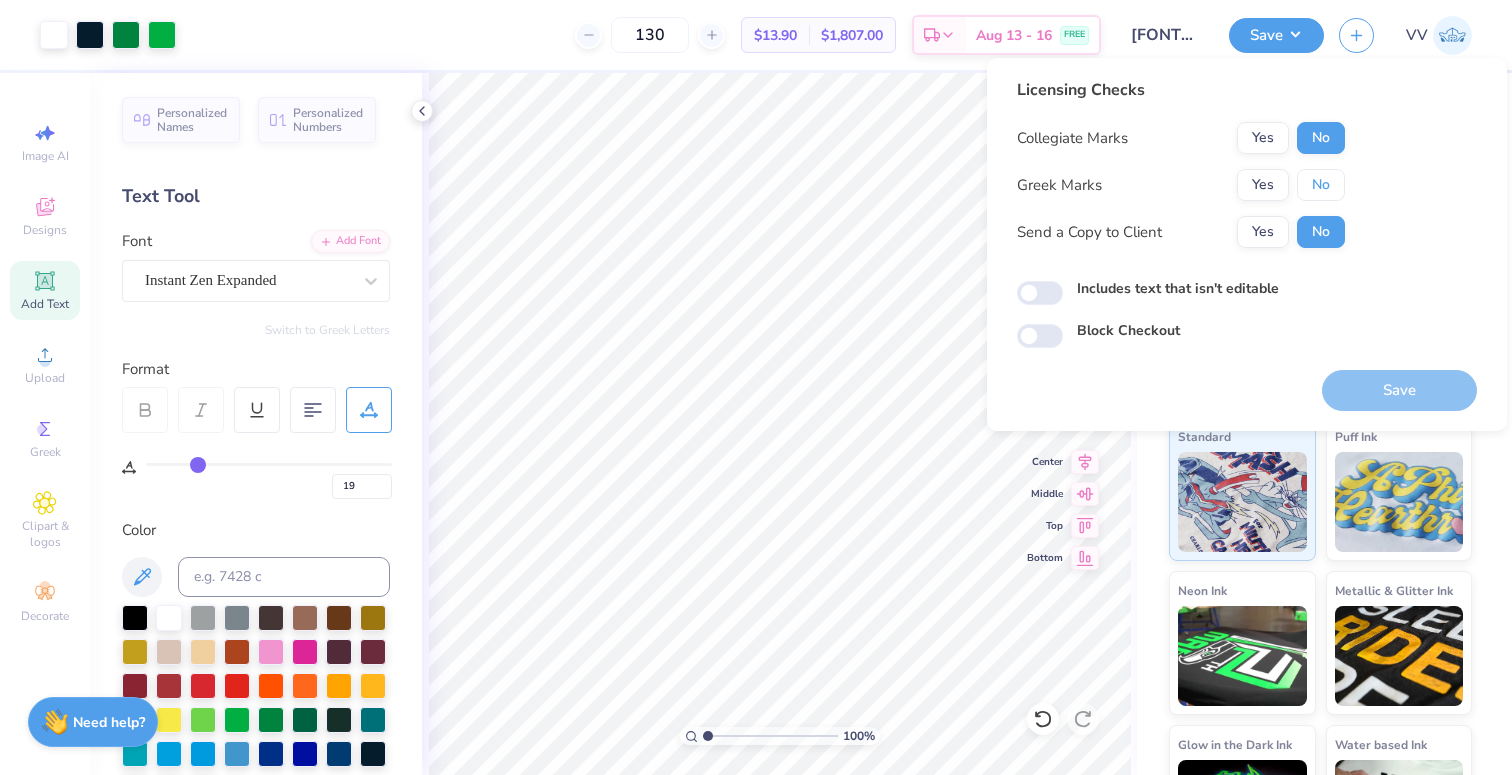drag, startPoint x: 1310, startPoint y: 186, endPoint x: 1298, endPoint y: 208, distance: 25.059929 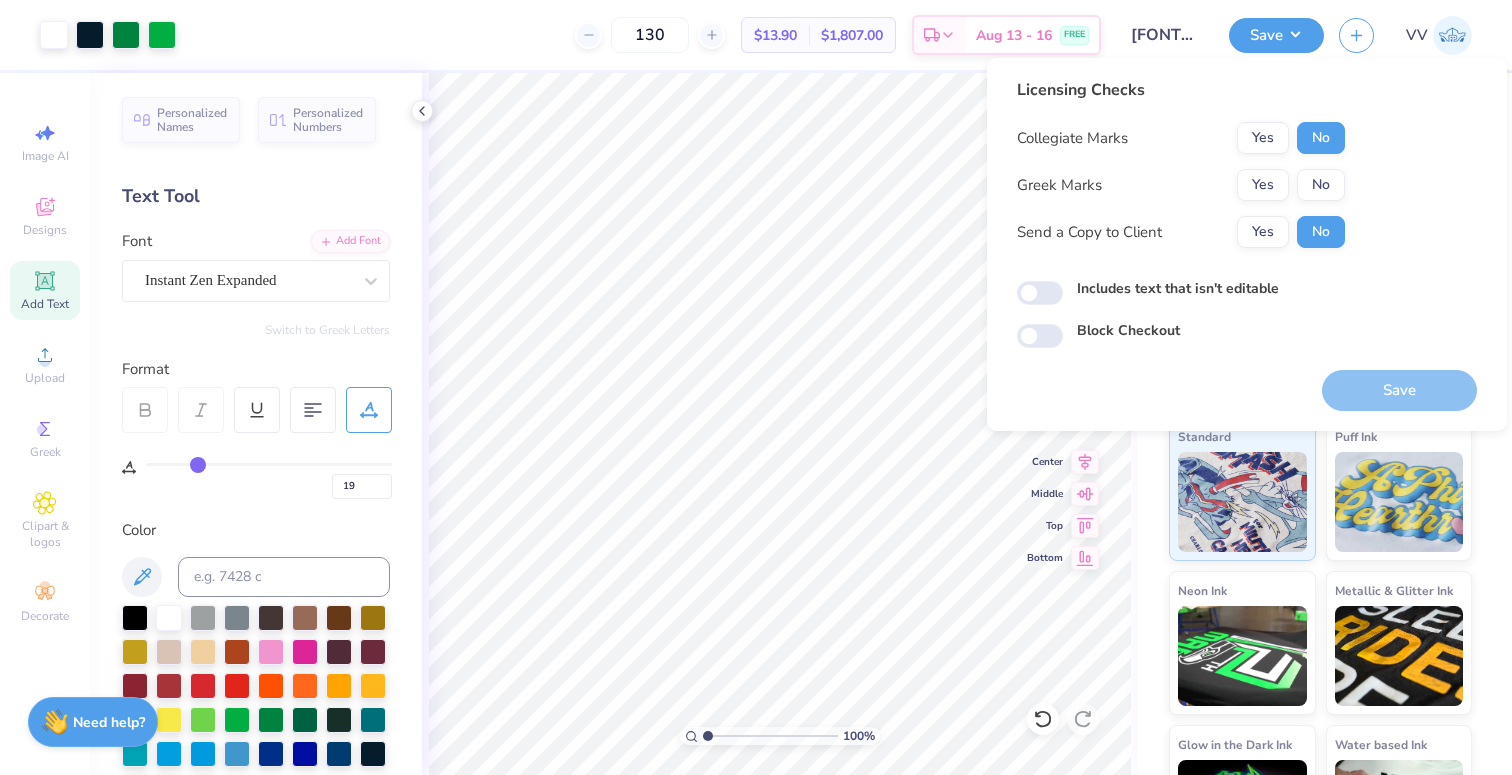 type on "19" 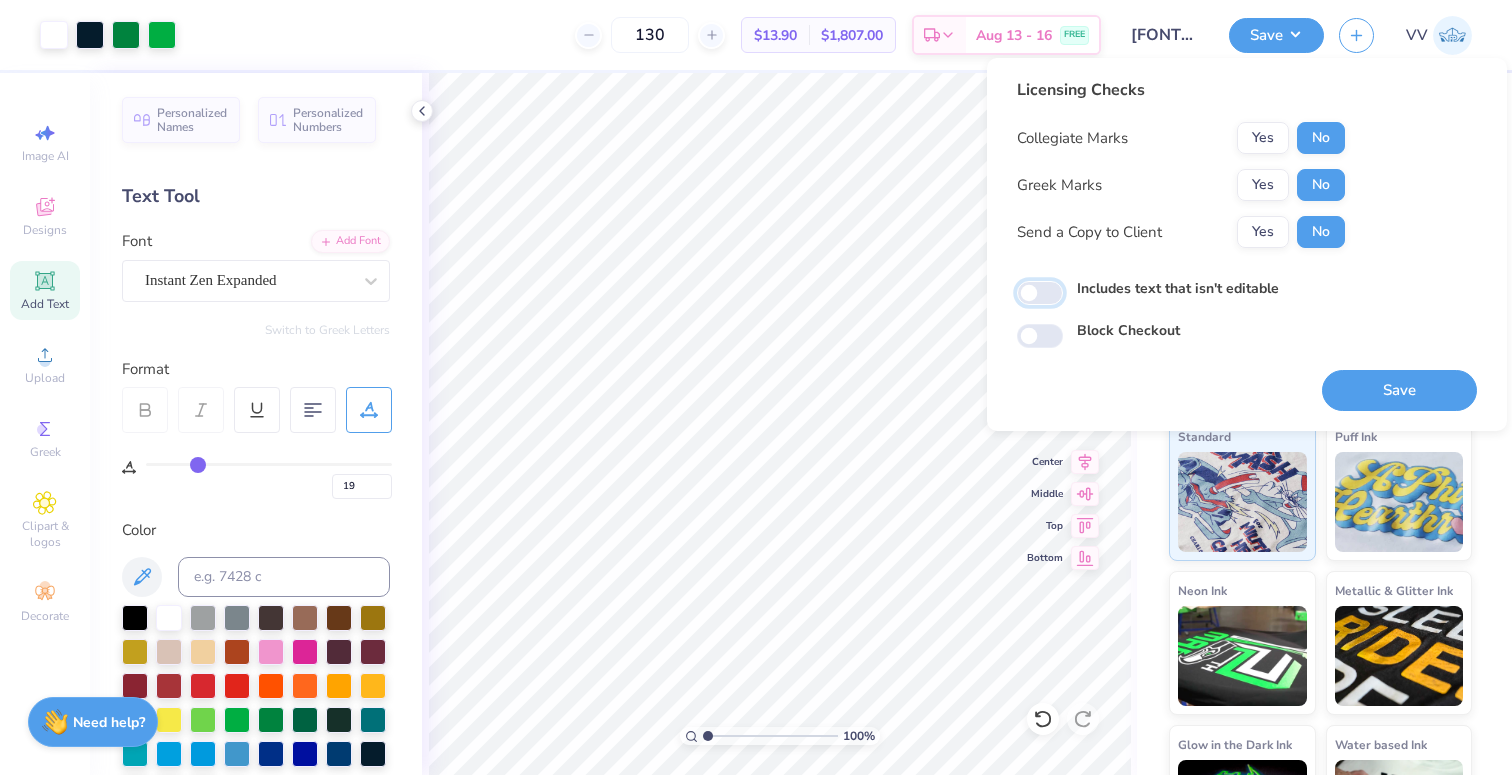 click on "Includes text that isn't editable" at bounding box center (1040, 293) 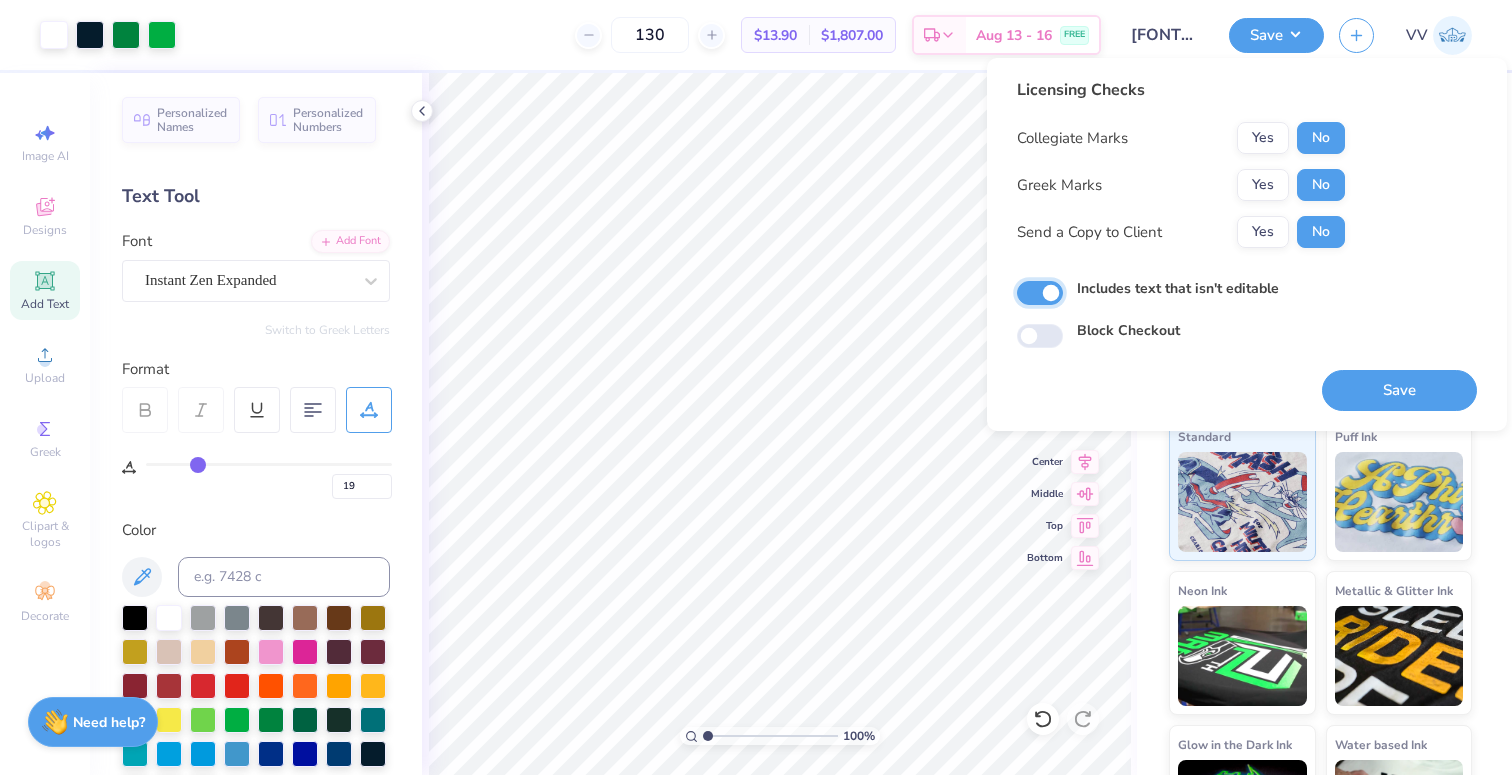 checkbox on "true" 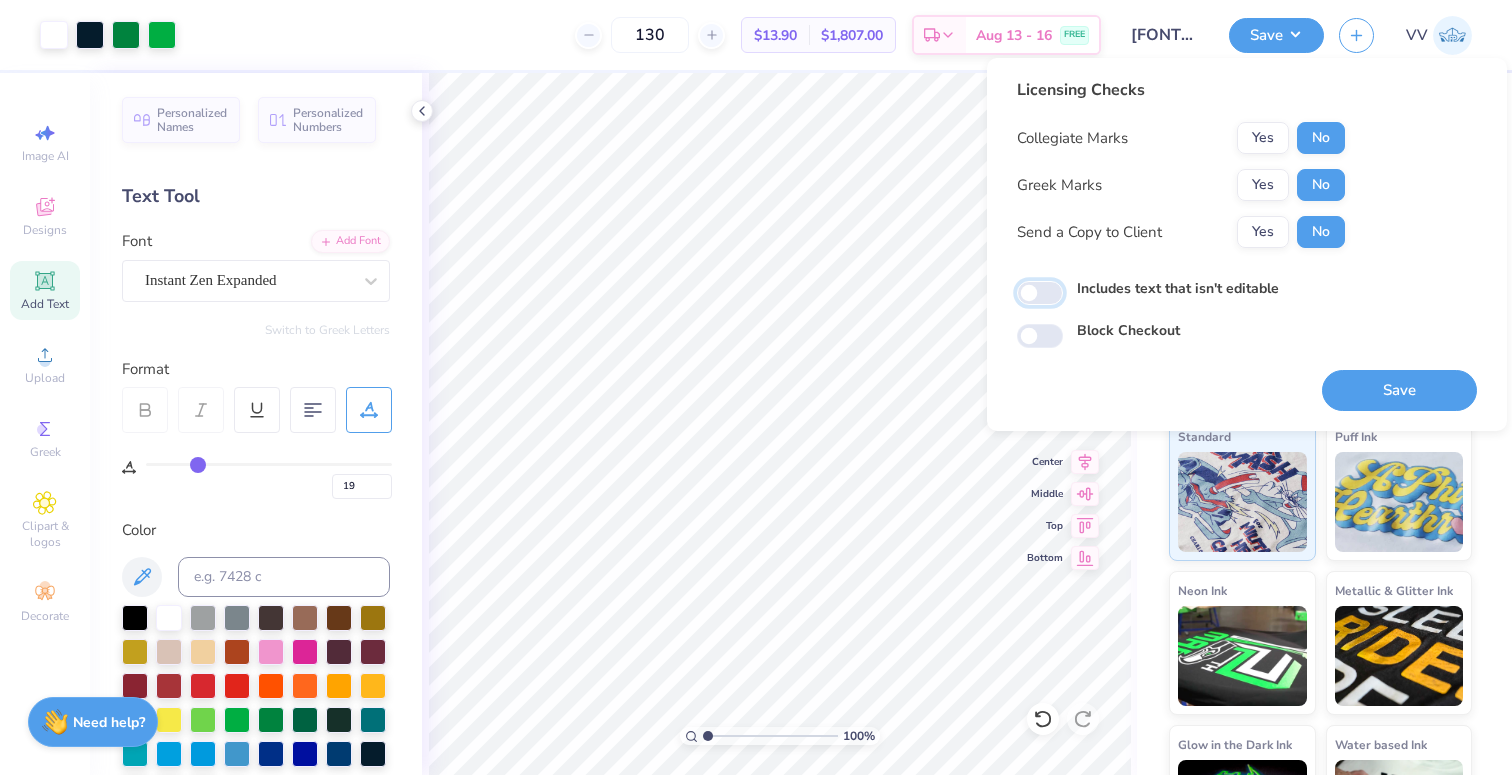 checkbox on "false" 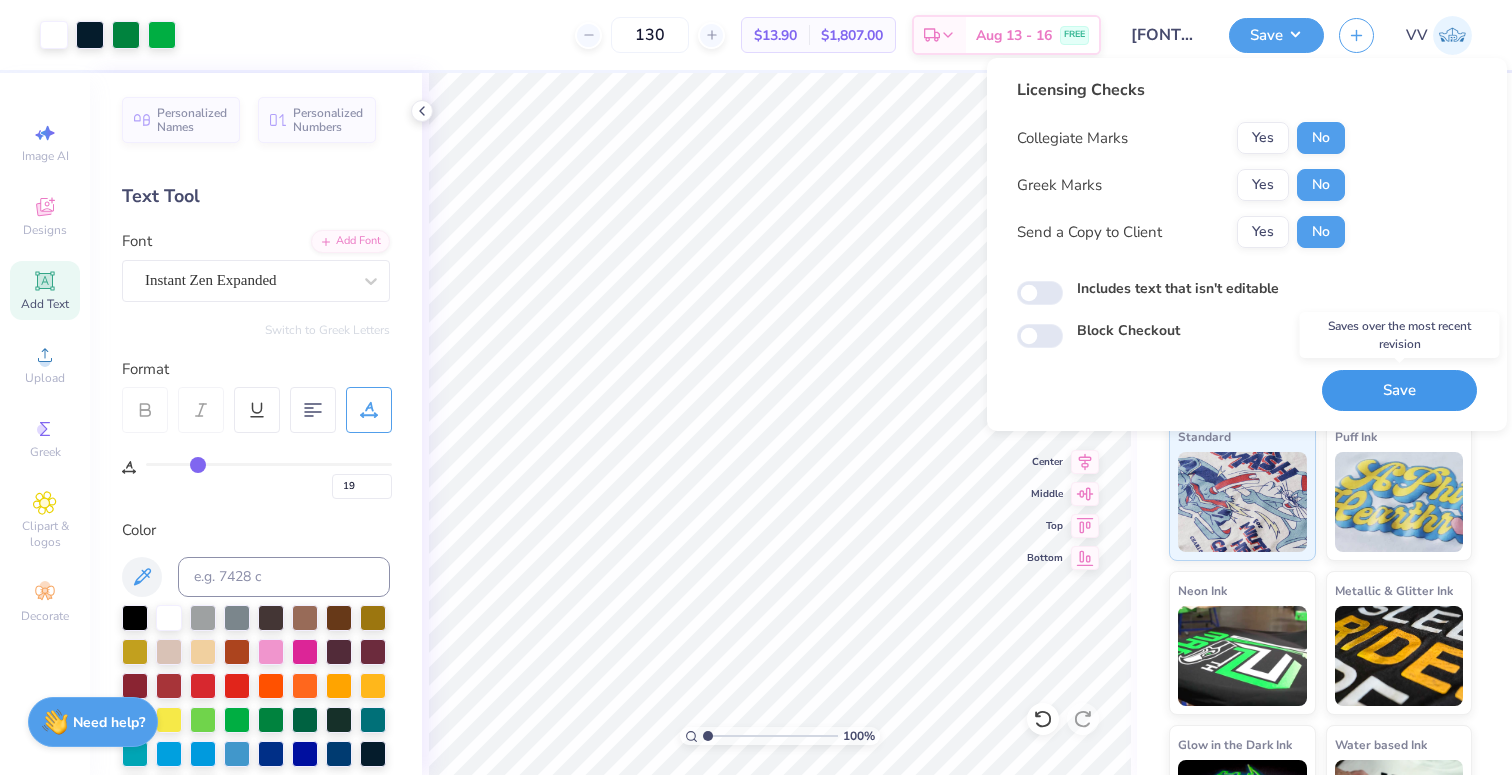 click on "Save" at bounding box center [1399, 390] 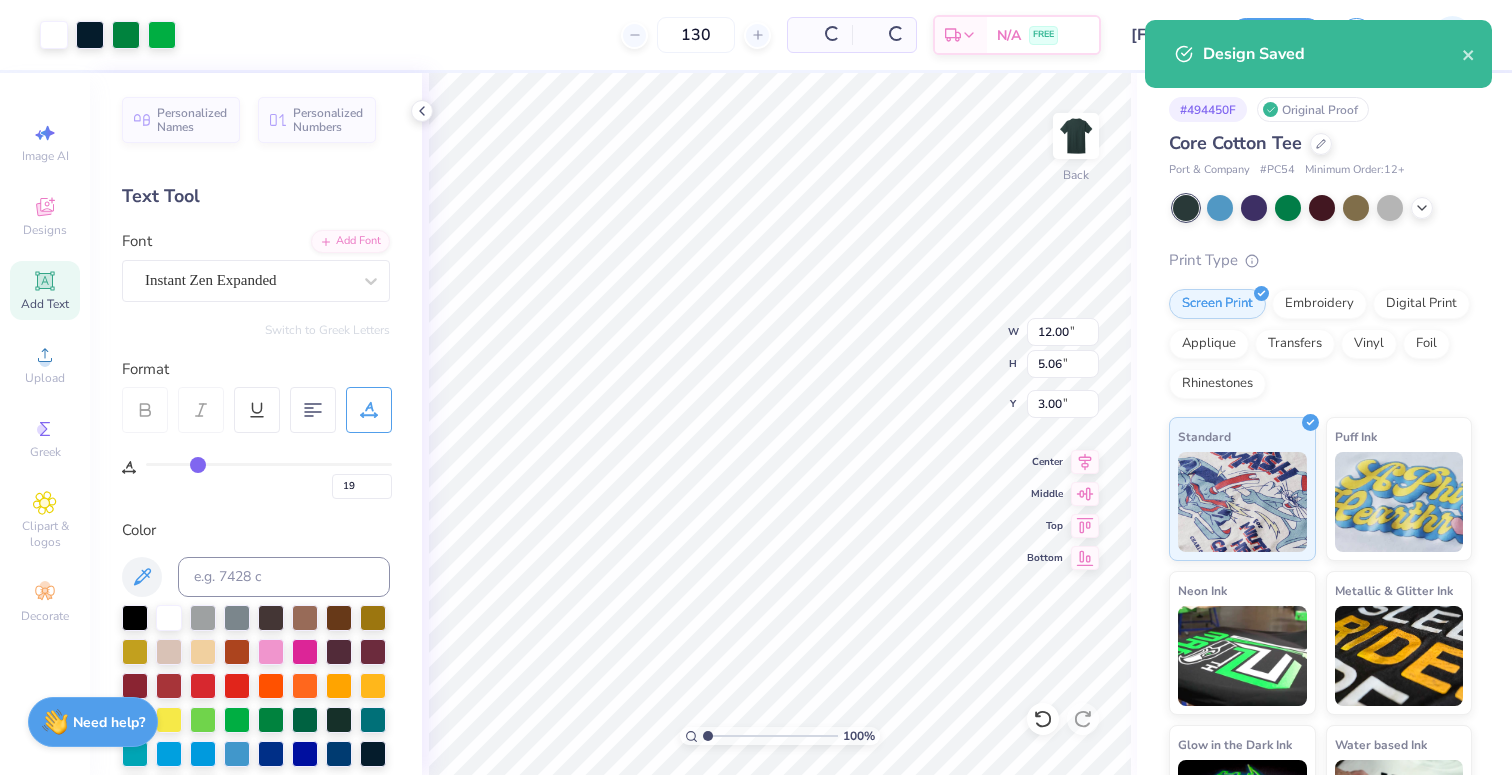type on "19" 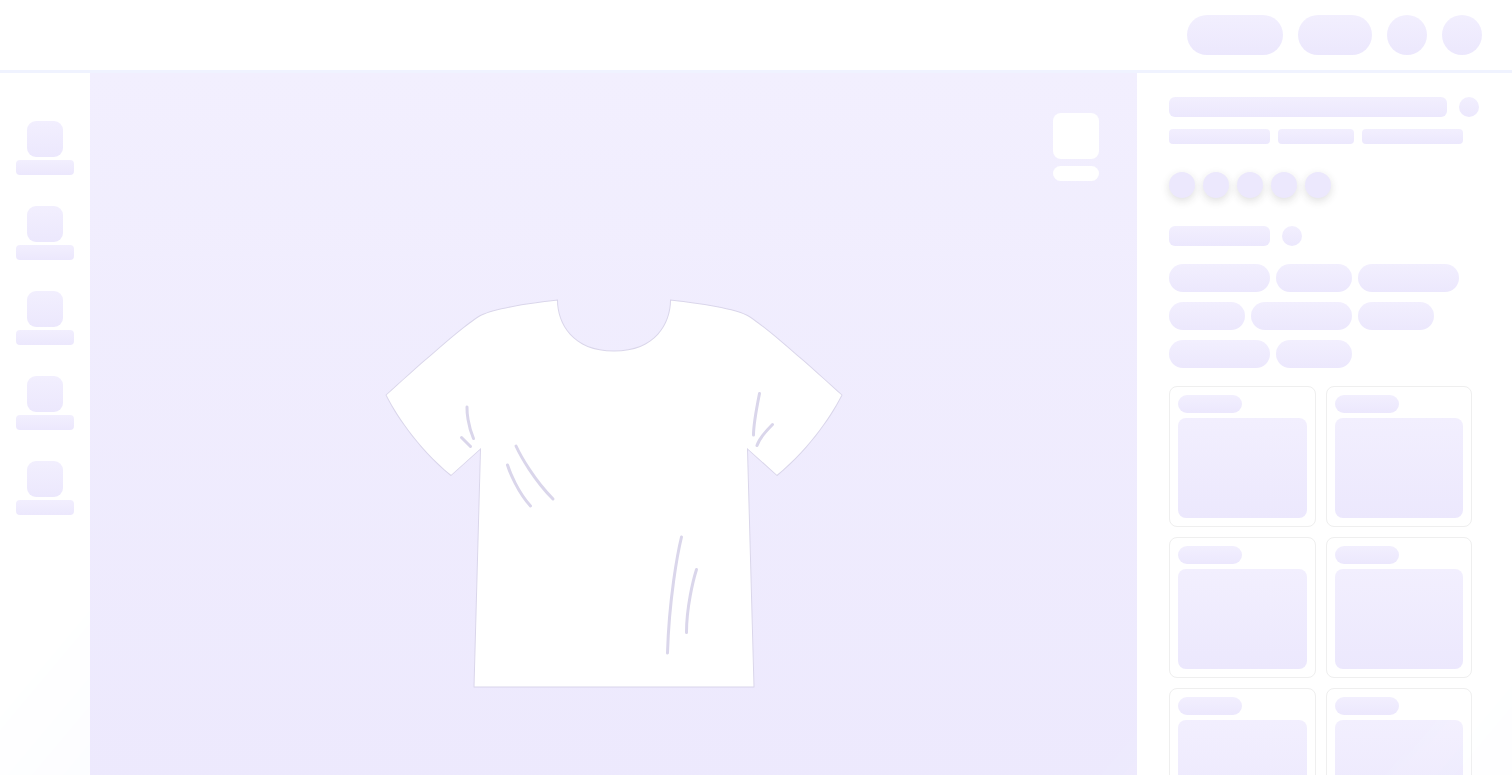 scroll, scrollTop: 0, scrollLeft: 0, axis: both 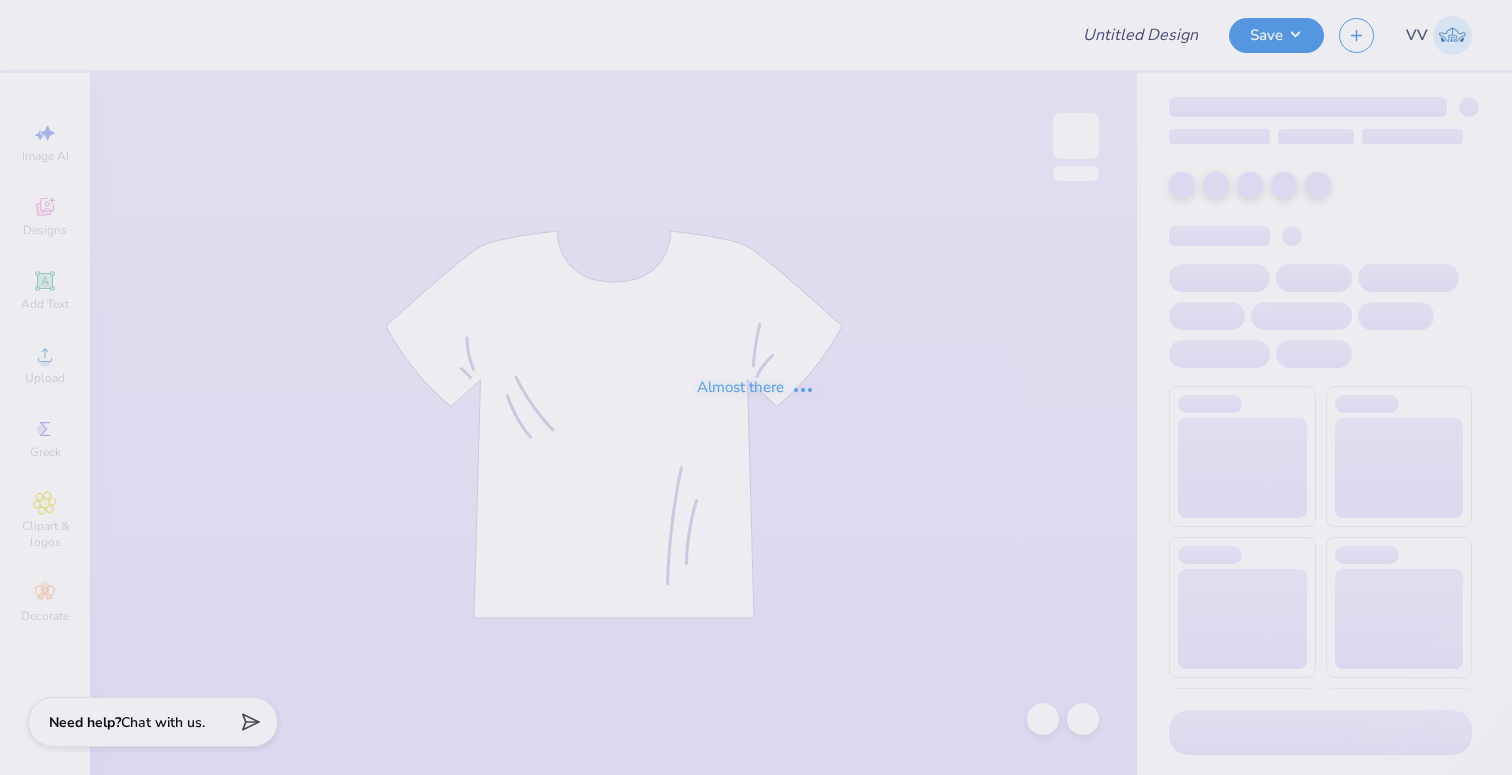type on "Beta Rush 25 Shirts" 